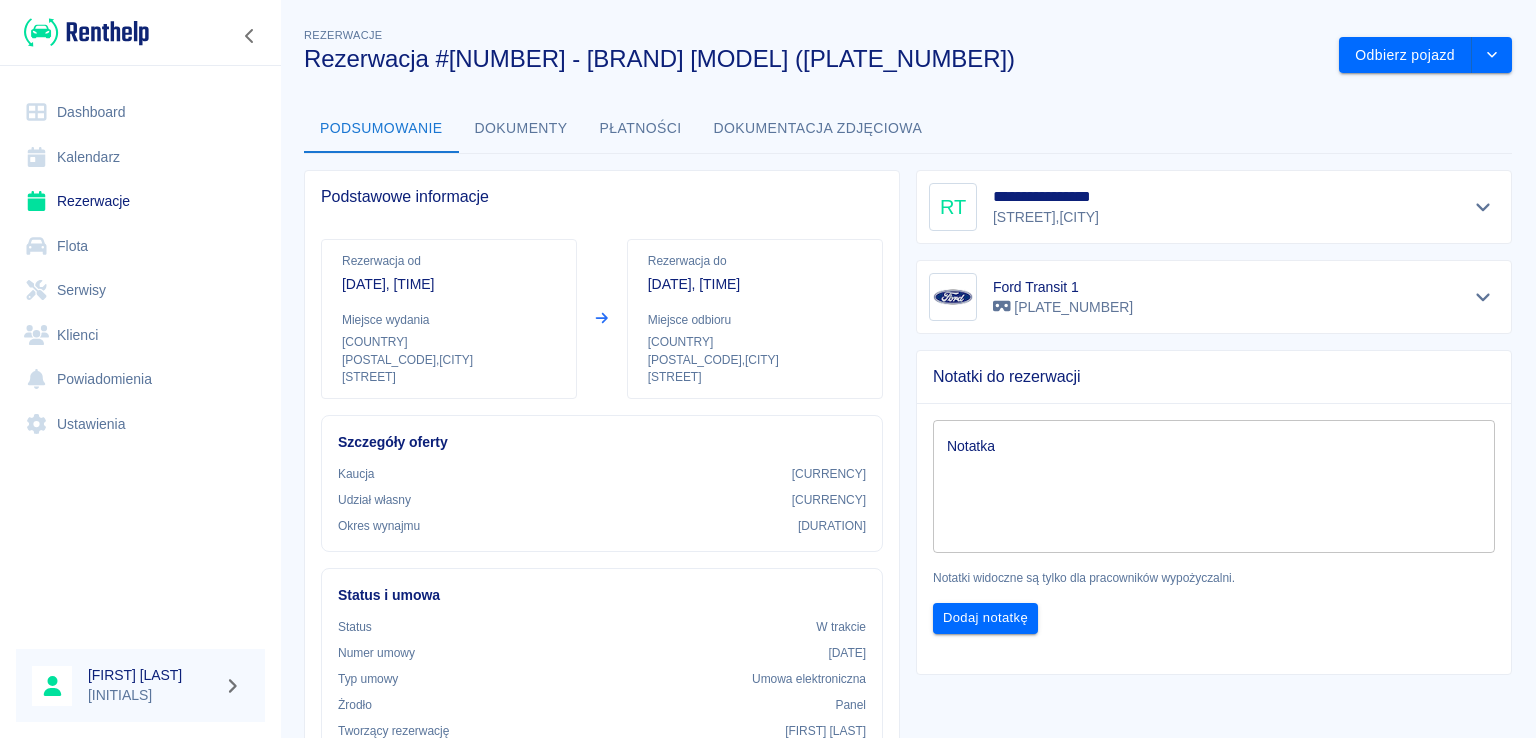 scroll, scrollTop: 0, scrollLeft: 0, axis: both 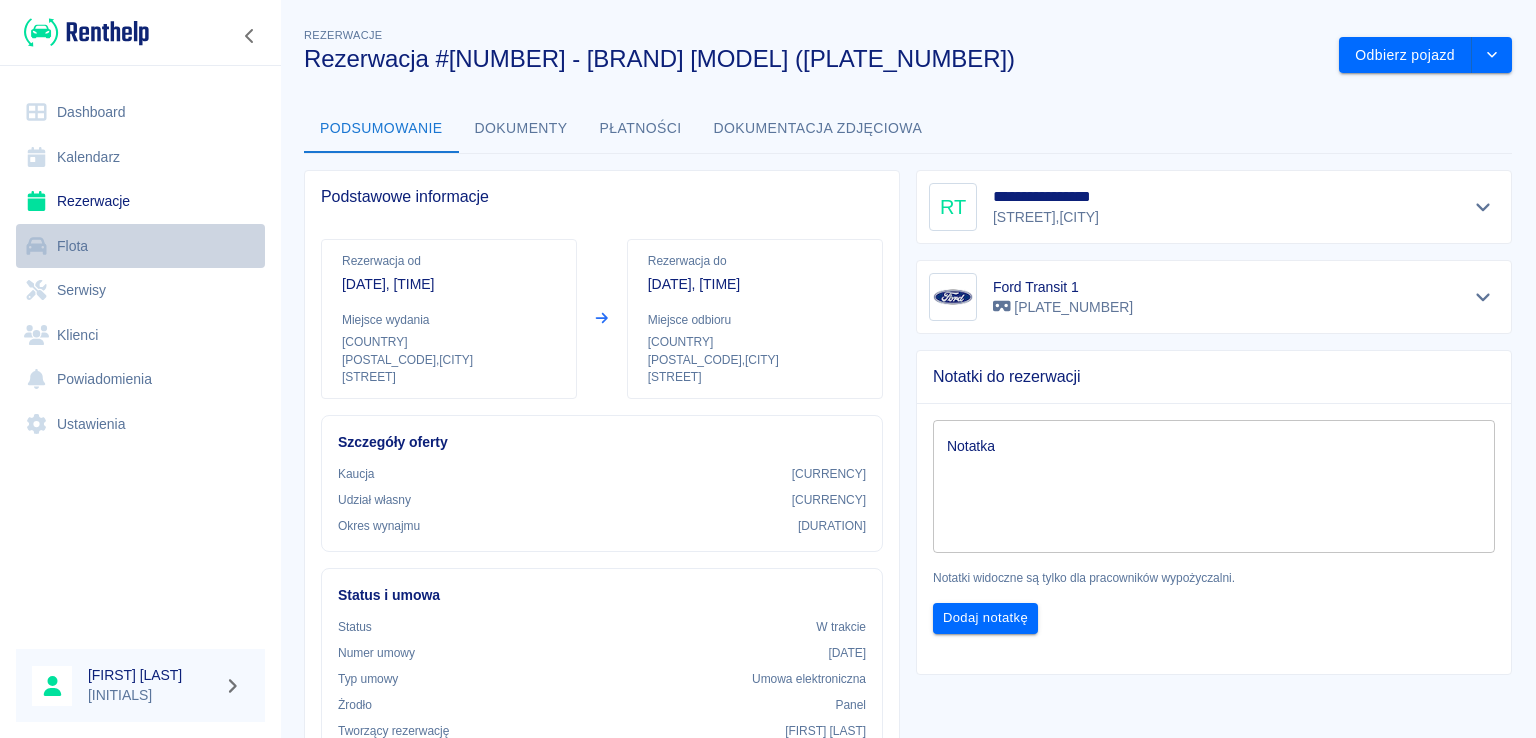 click on "Flota" at bounding box center (140, 246) 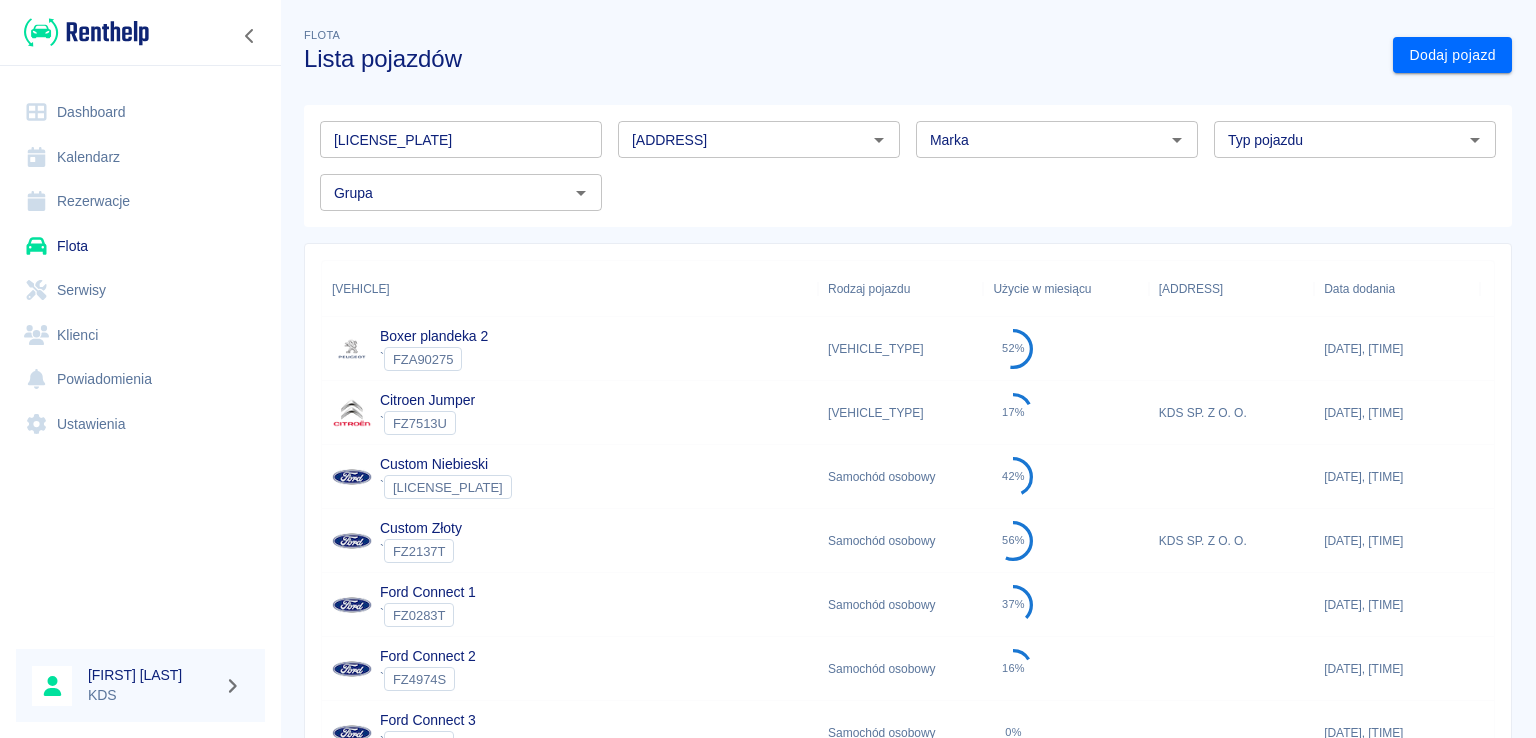 scroll, scrollTop: 0, scrollLeft: 0, axis: both 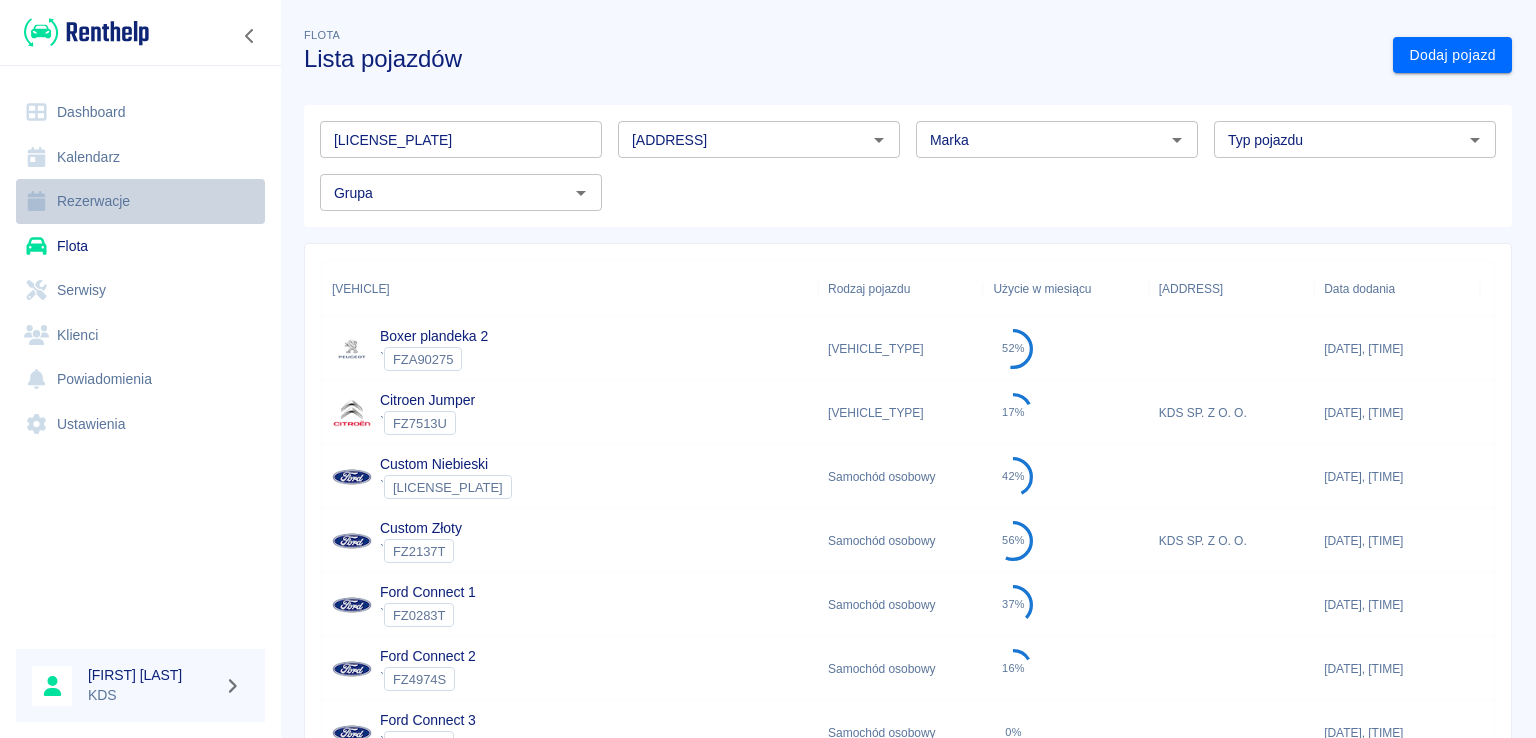 click on "Rezerwacje" at bounding box center (140, 201) 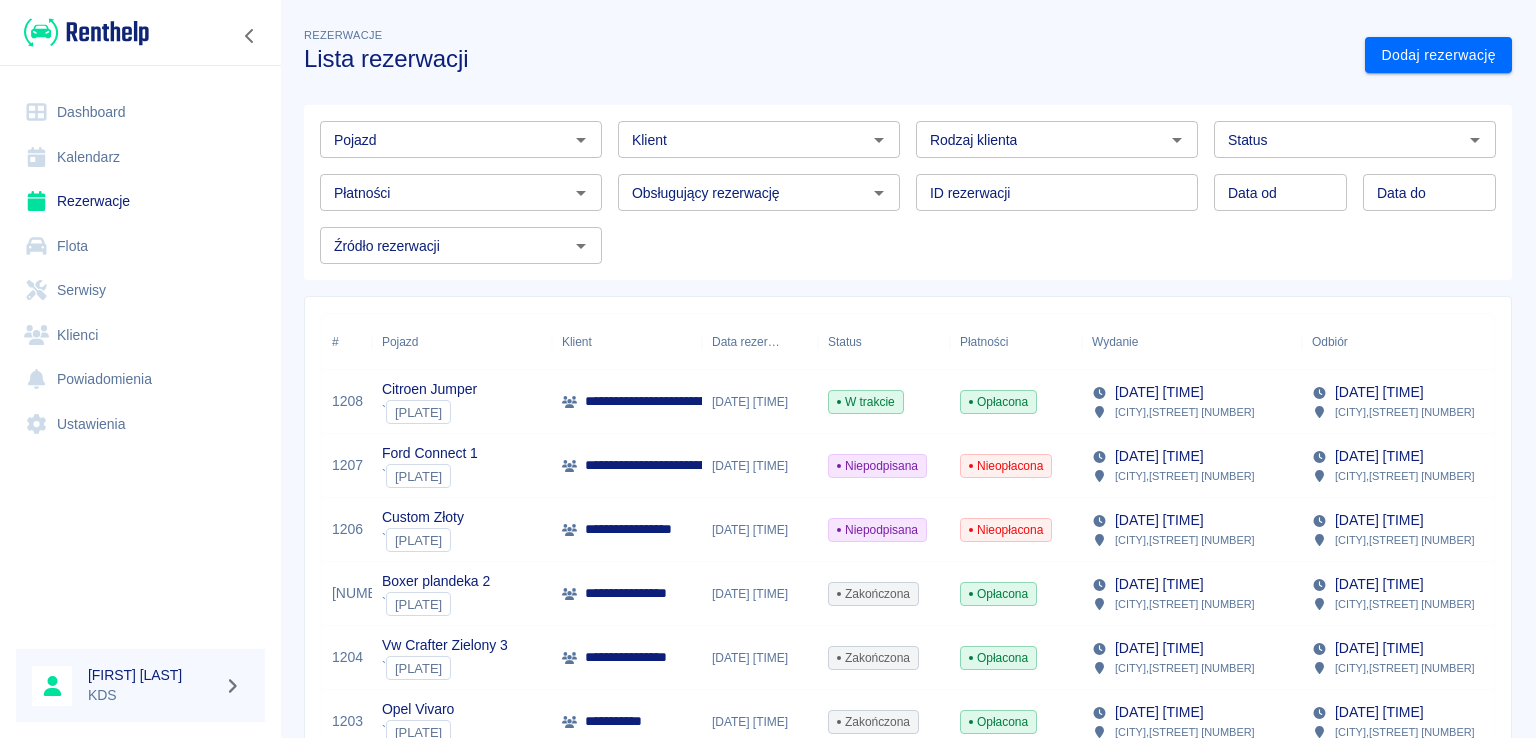 scroll, scrollTop: 0, scrollLeft: 0, axis: both 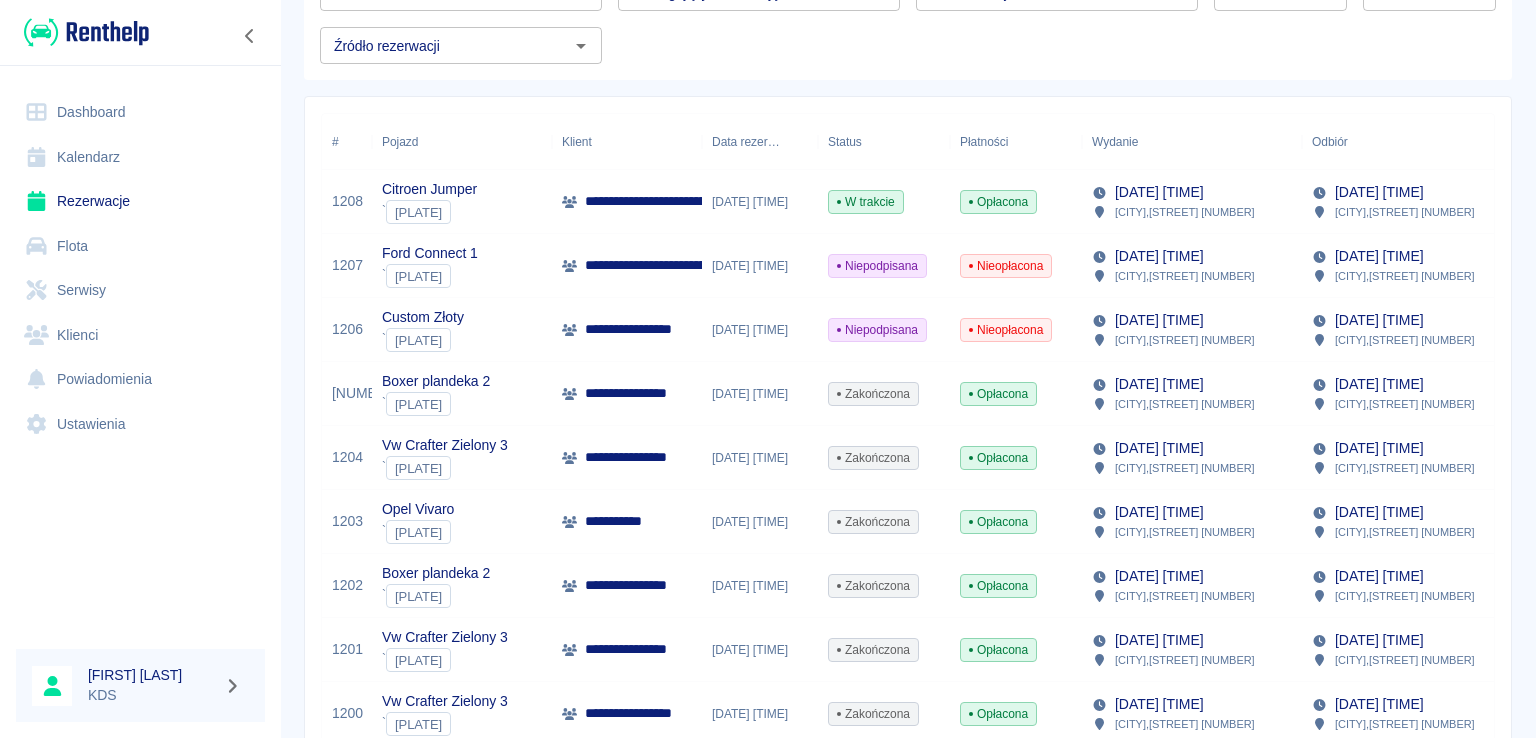 click on "30 lip 2025, 09:20" at bounding box center (760, 330) 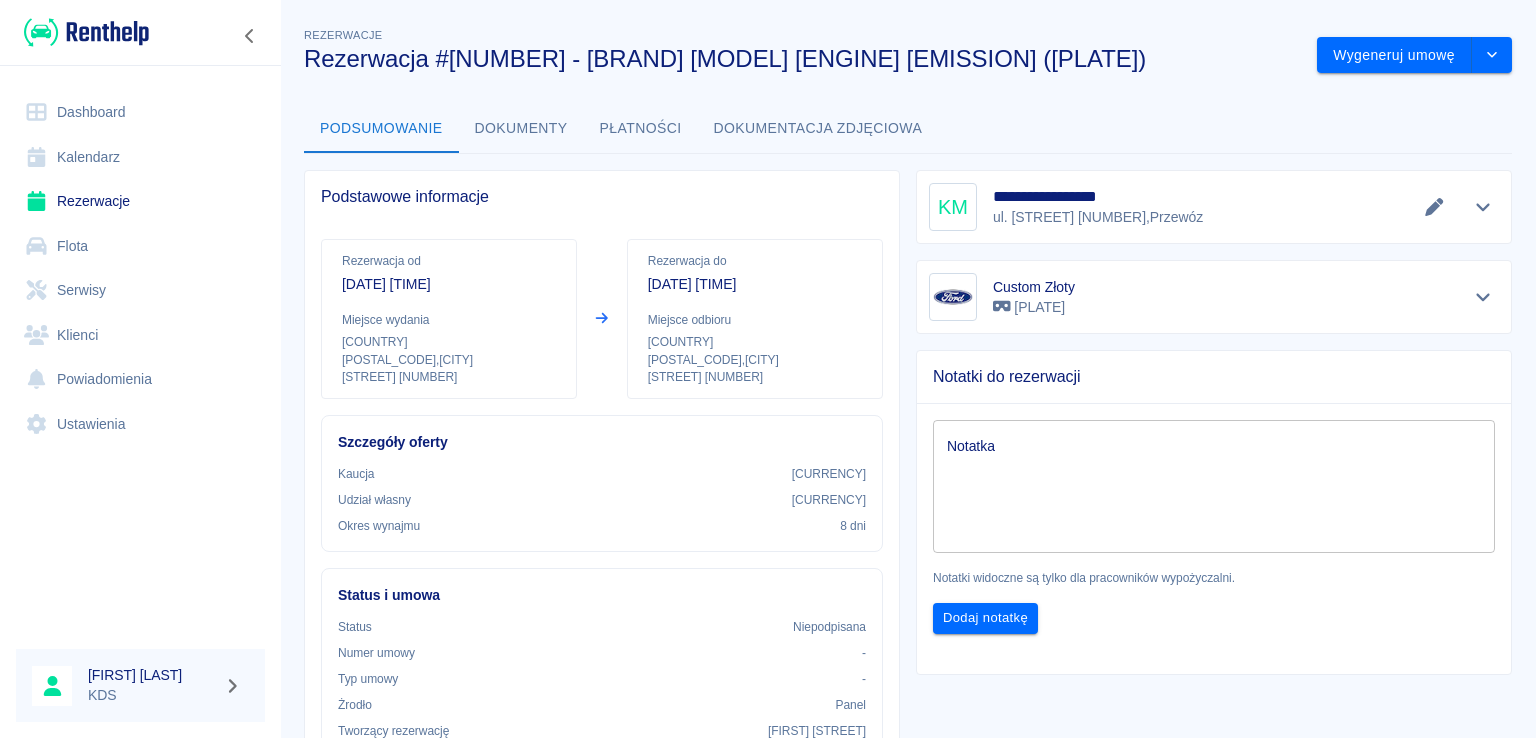 click on "Dashboard" at bounding box center (140, 112) 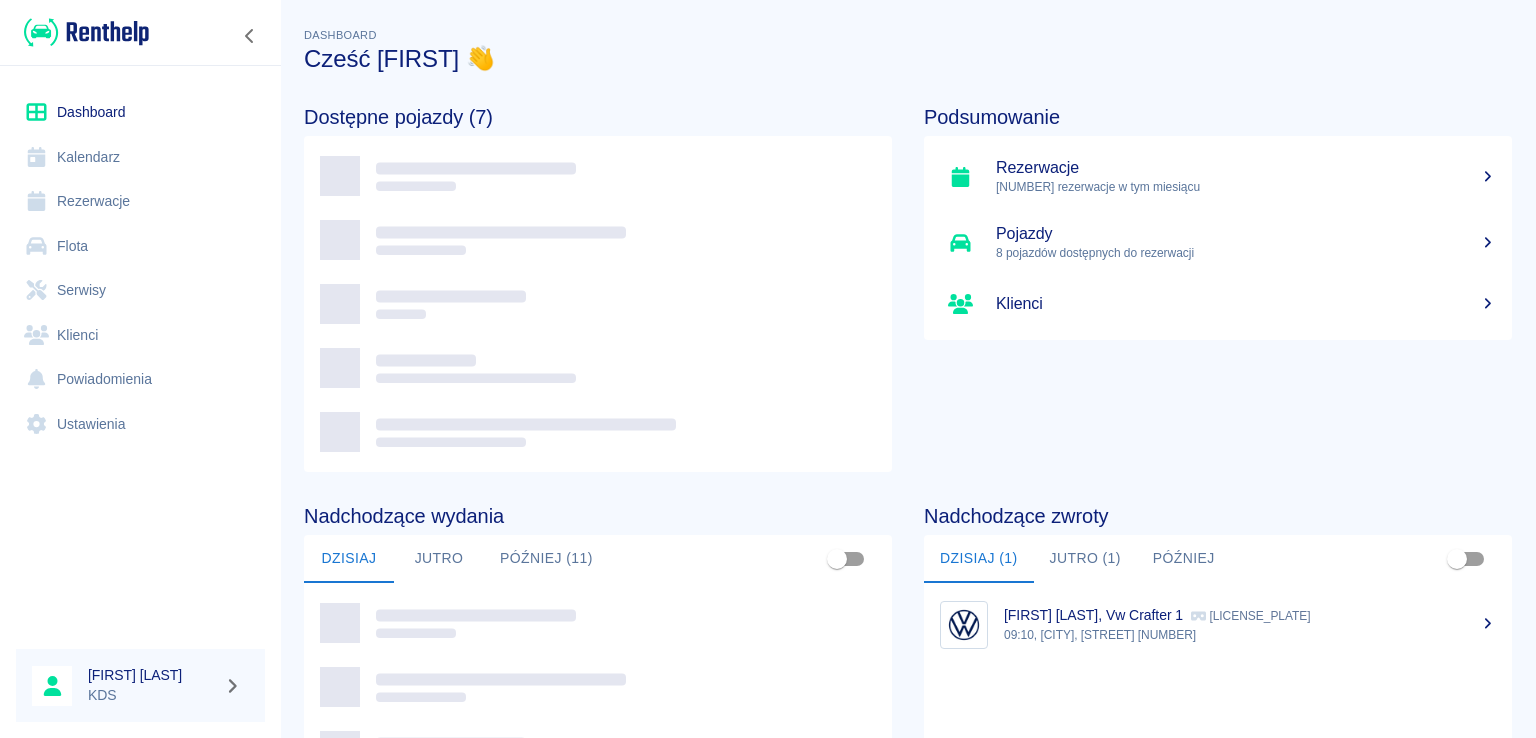 scroll, scrollTop: 0, scrollLeft: 0, axis: both 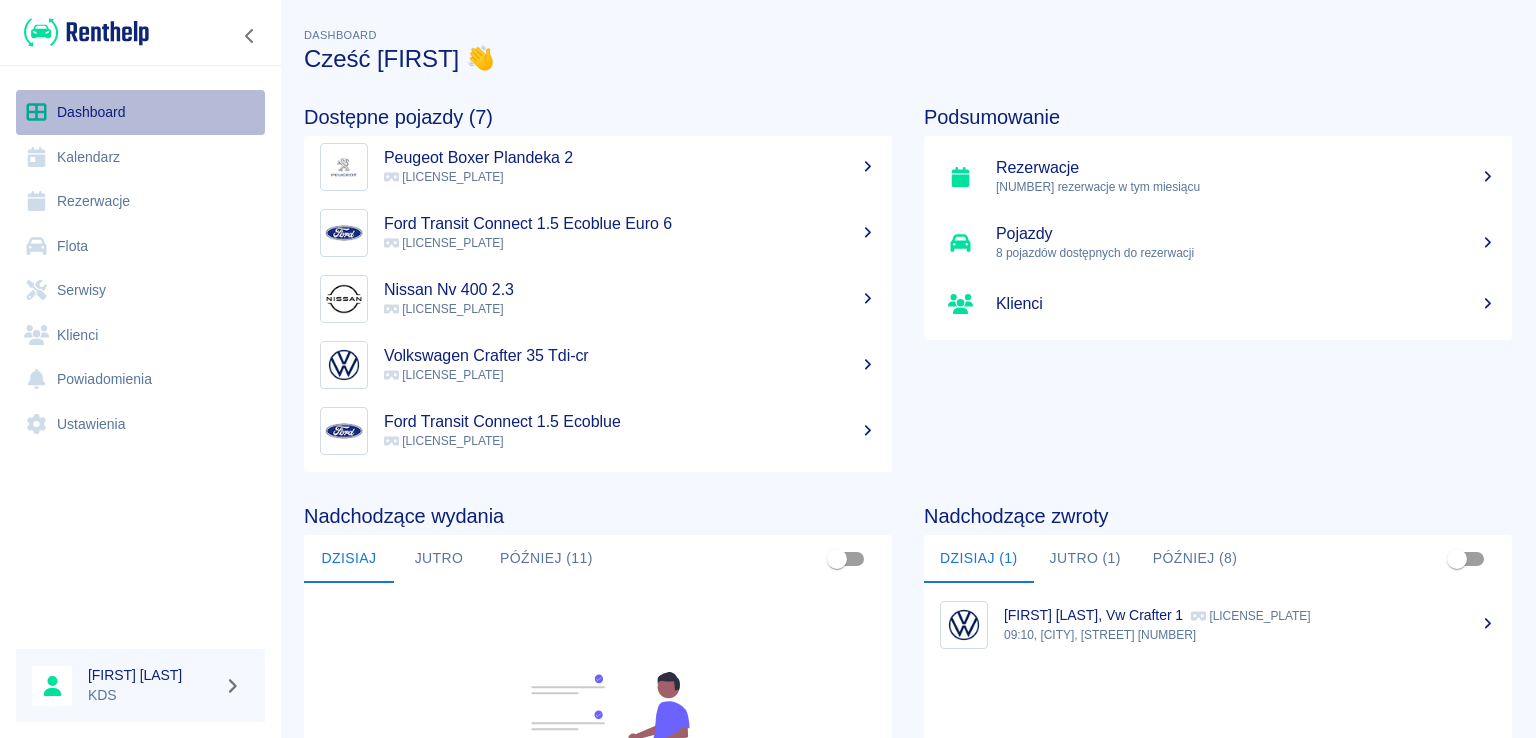 click on "Dashboard" at bounding box center (140, 112) 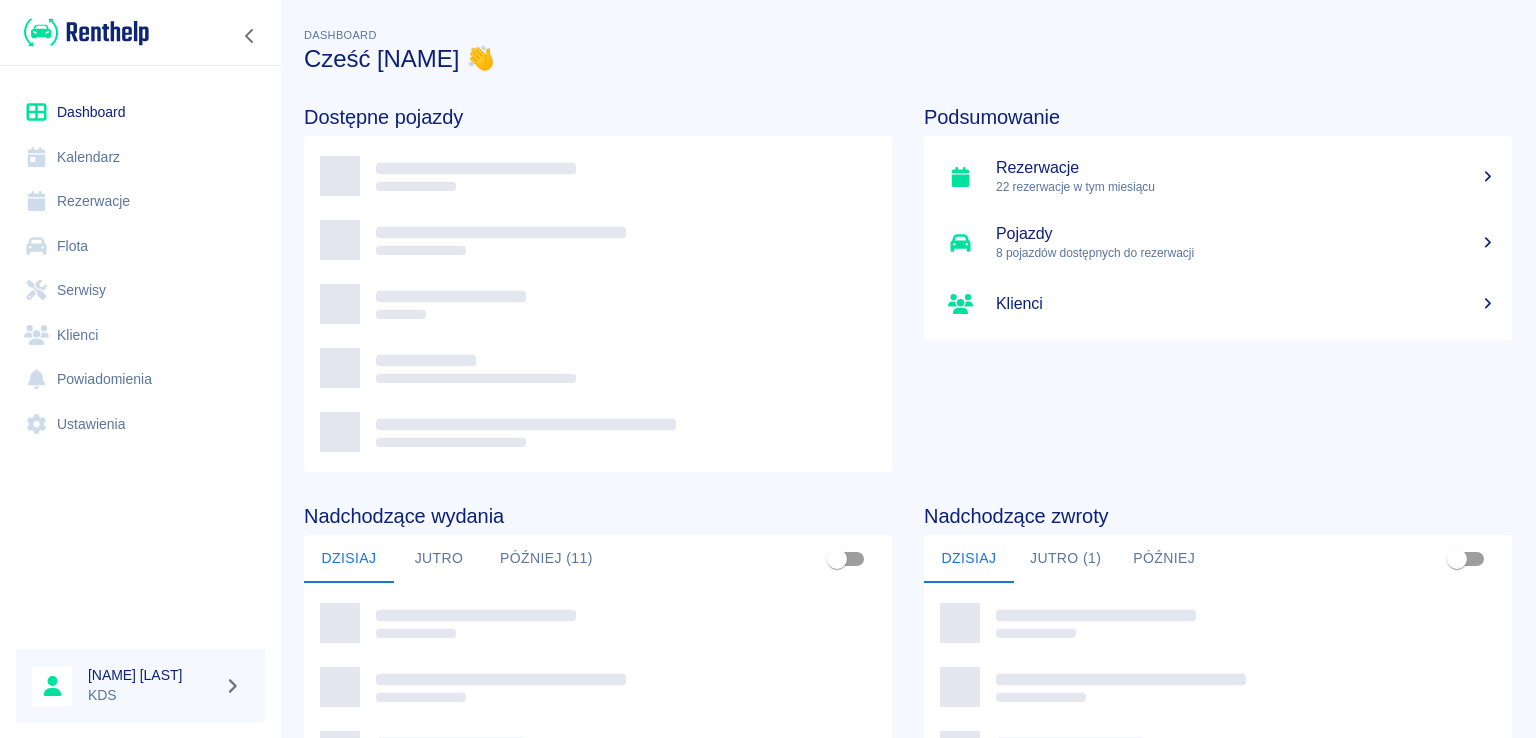 scroll, scrollTop: 0, scrollLeft: 0, axis: both 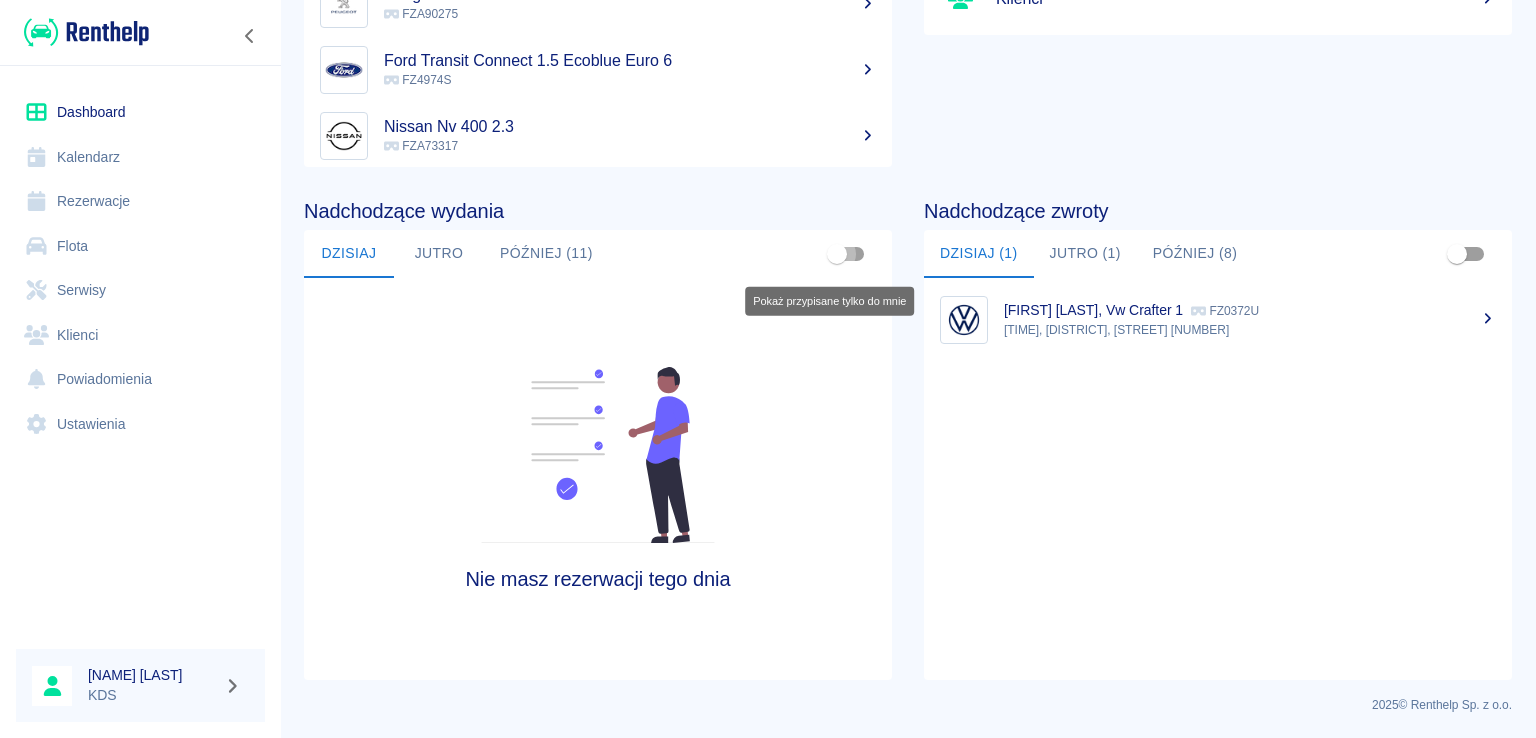click at bounding box center (837, 254) 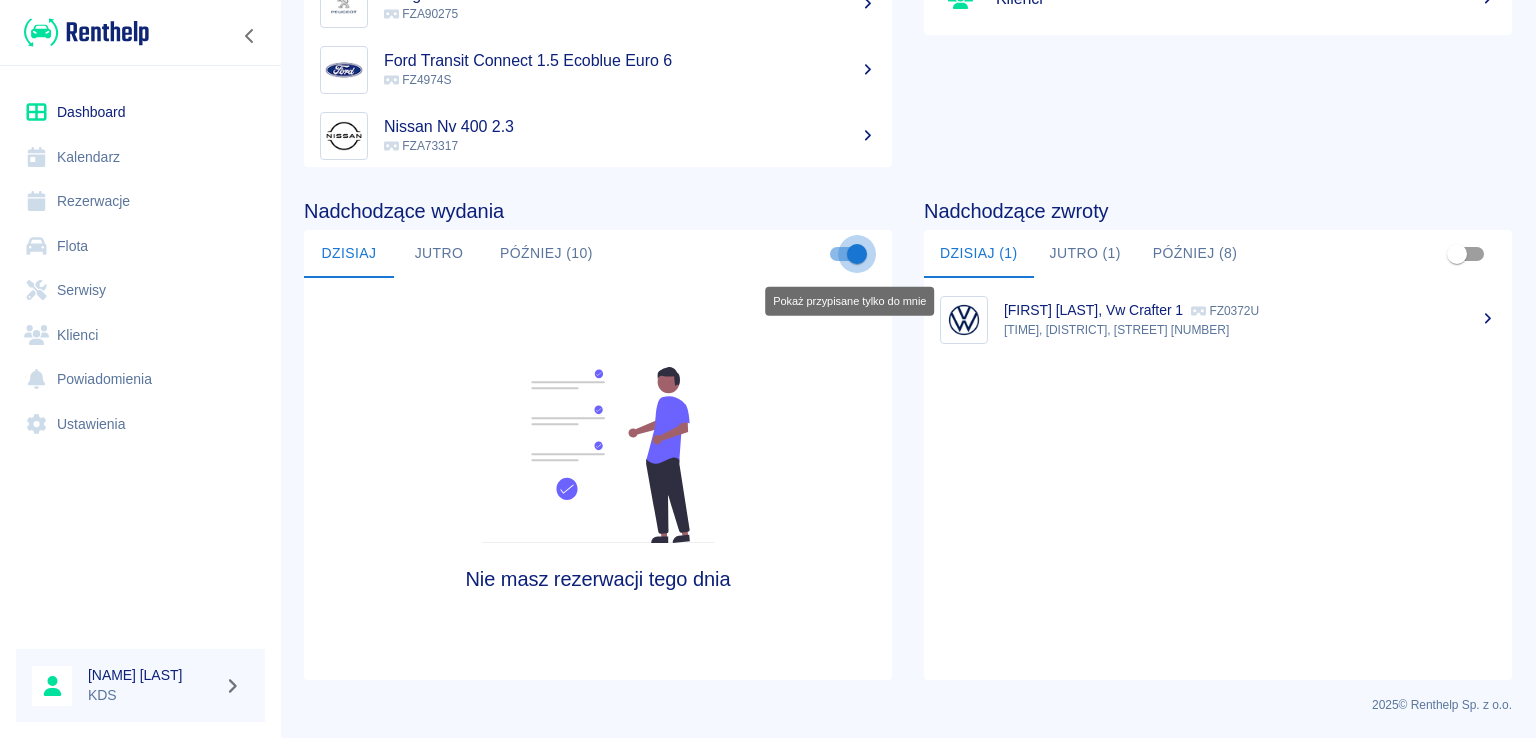 click at bounding box center [857, 254] 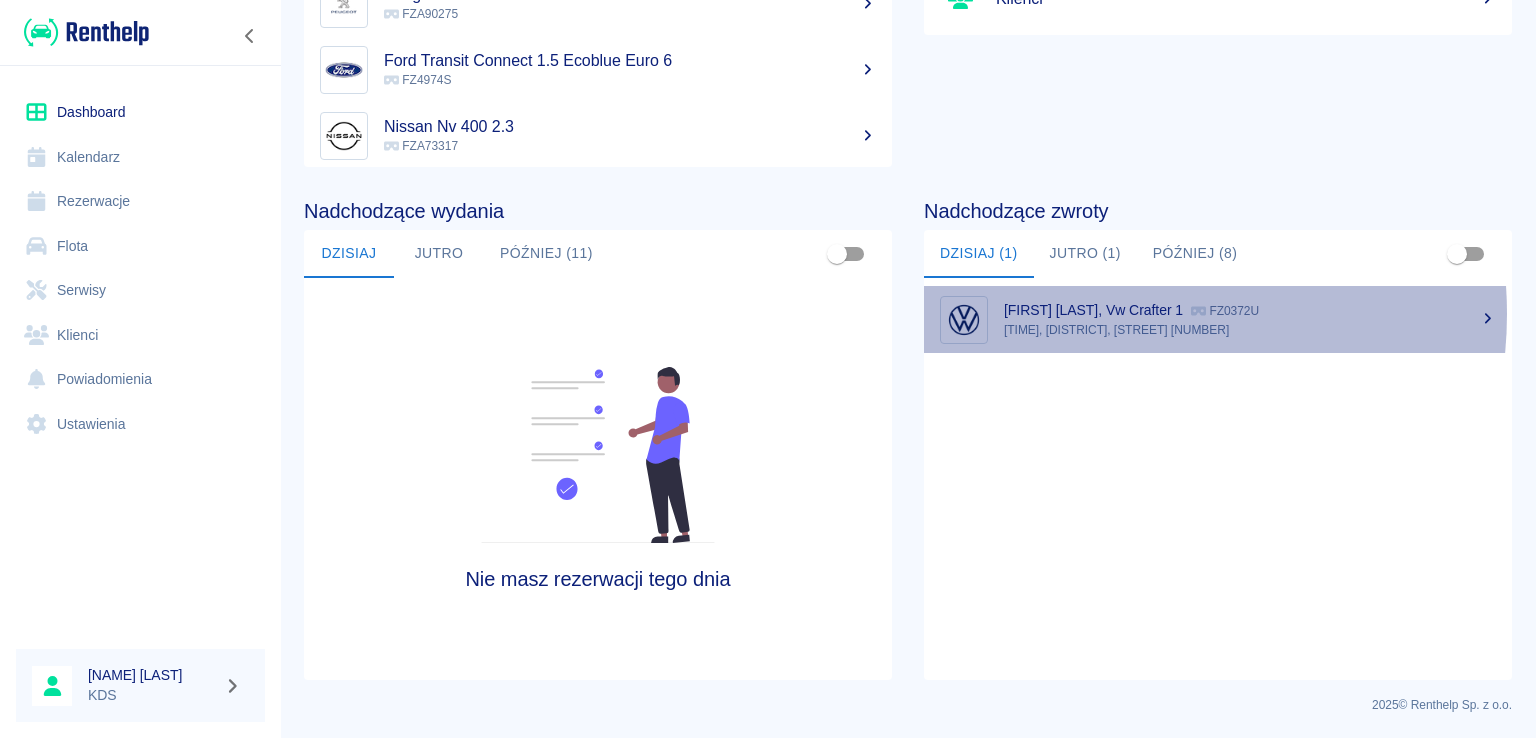 click on "[FIRST]  [LAST], Vw Crafter 1" at bounding box center [1093, 310] 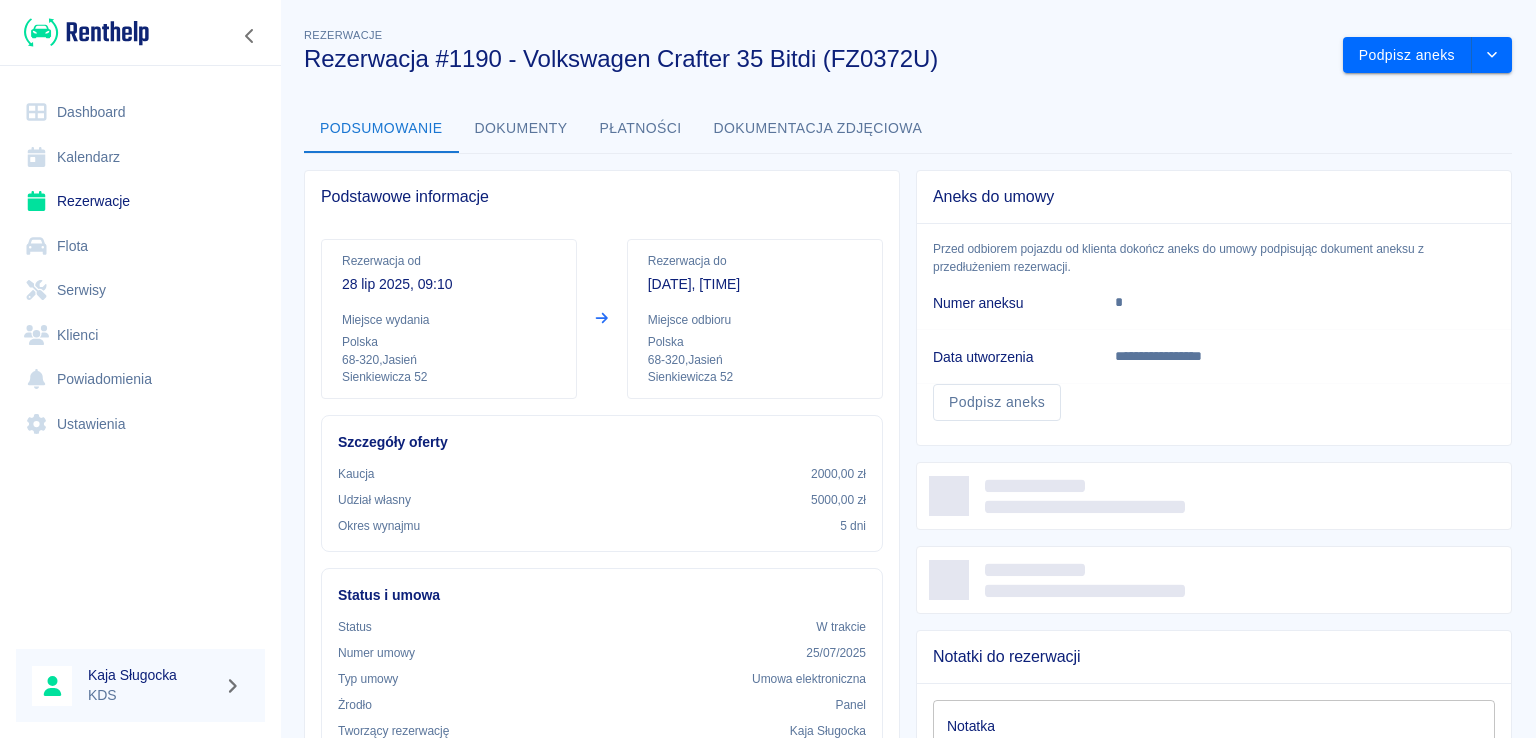 scroll, scrollTop: 0, scrollLeft: 0, axis: both 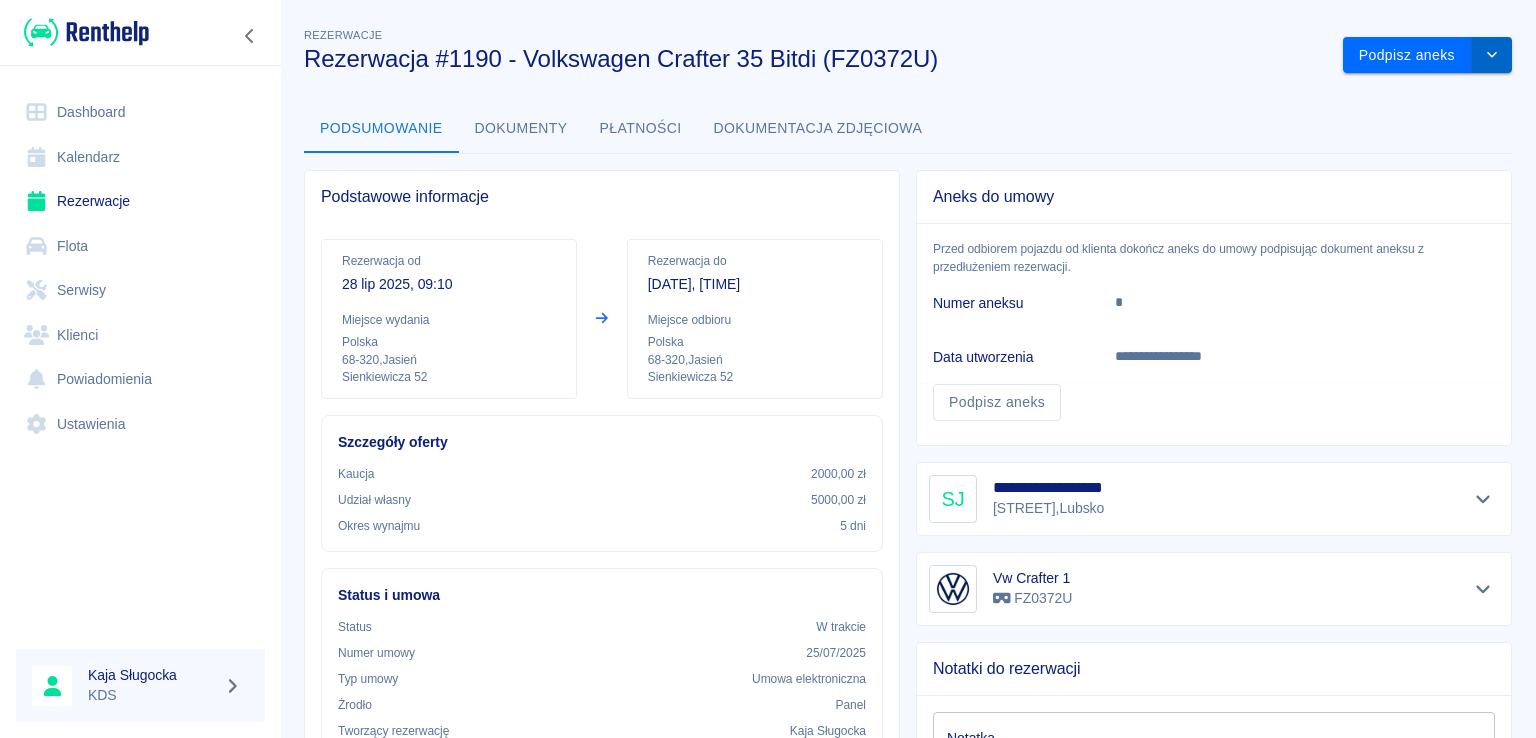 click 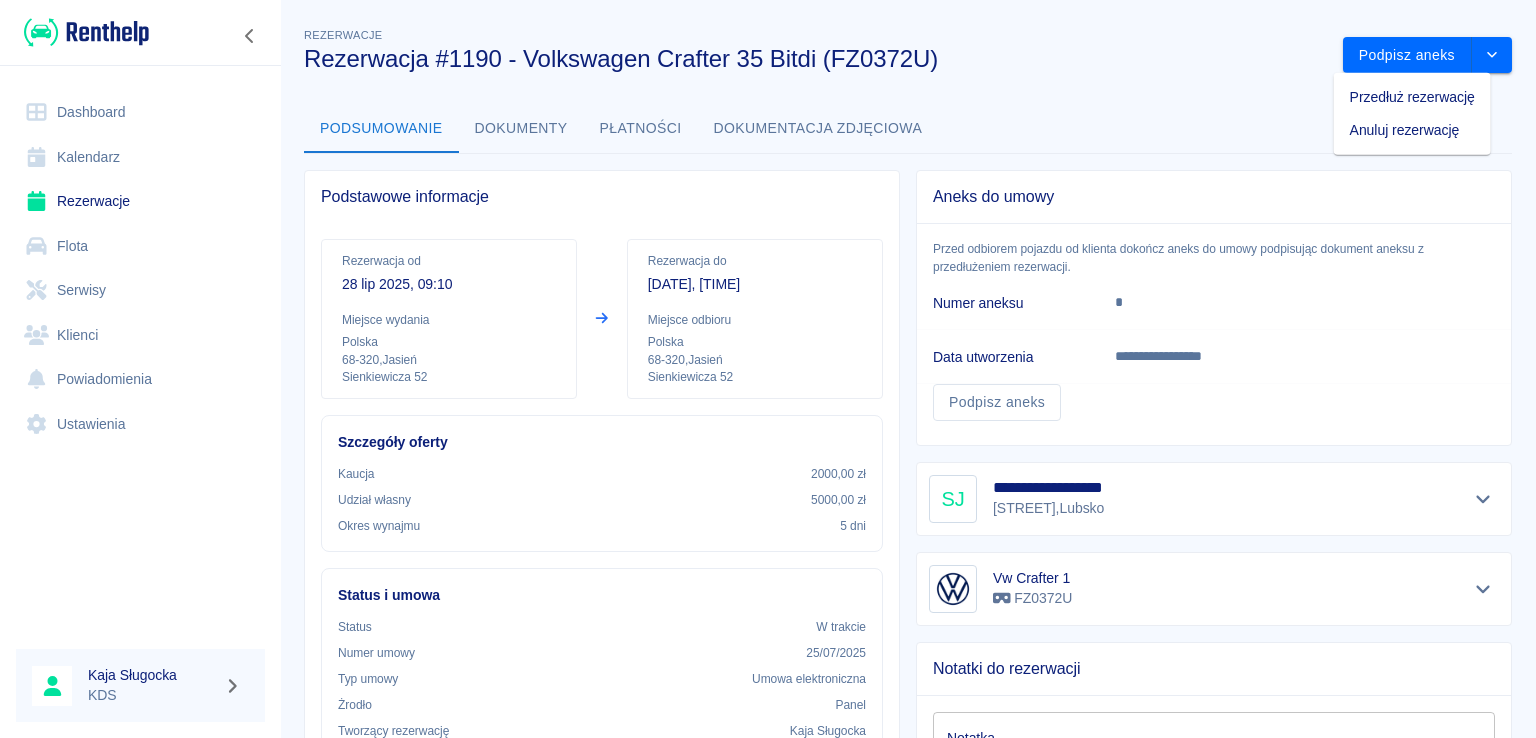 click on "Przedłuż rezerwację" at bounding box center (1412, 97) 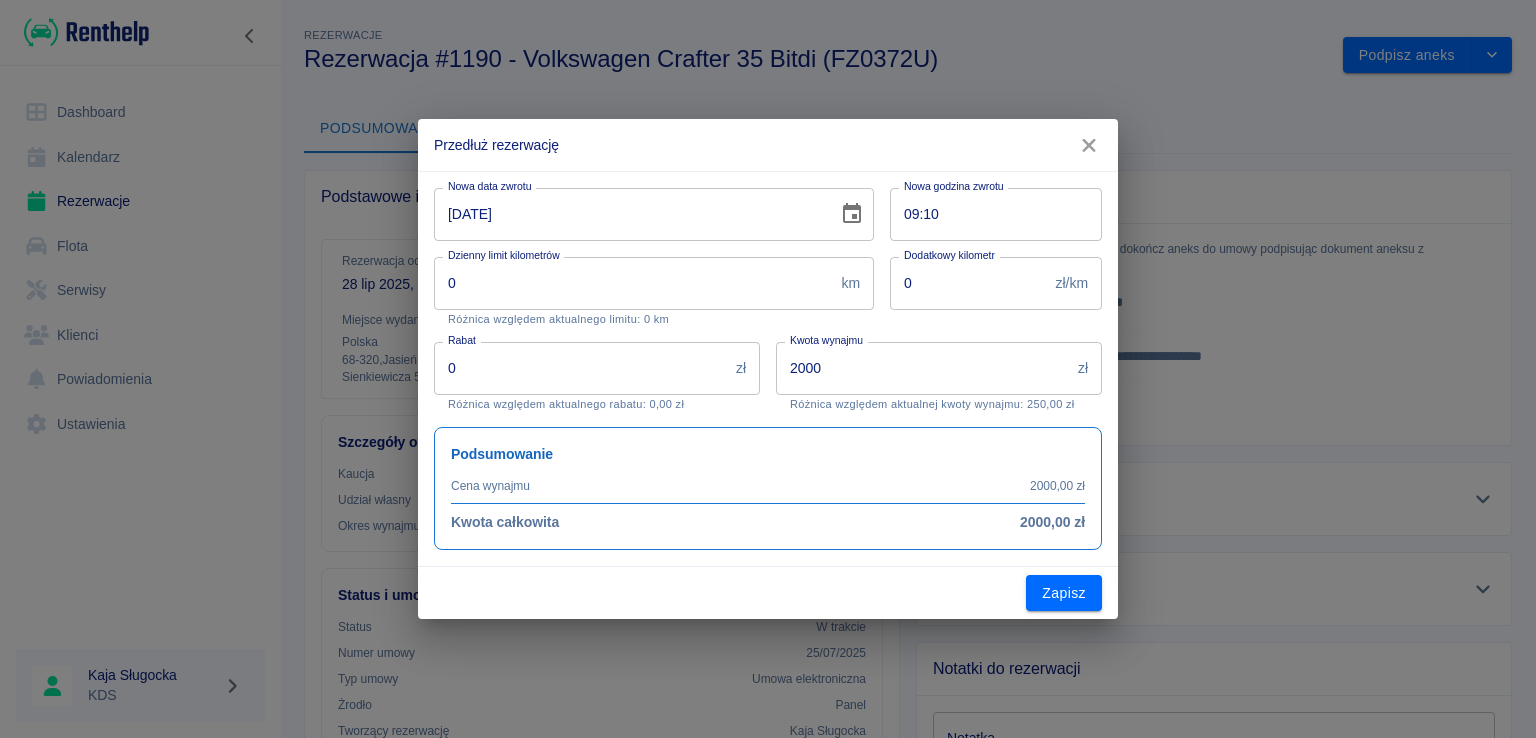 type on "2000" 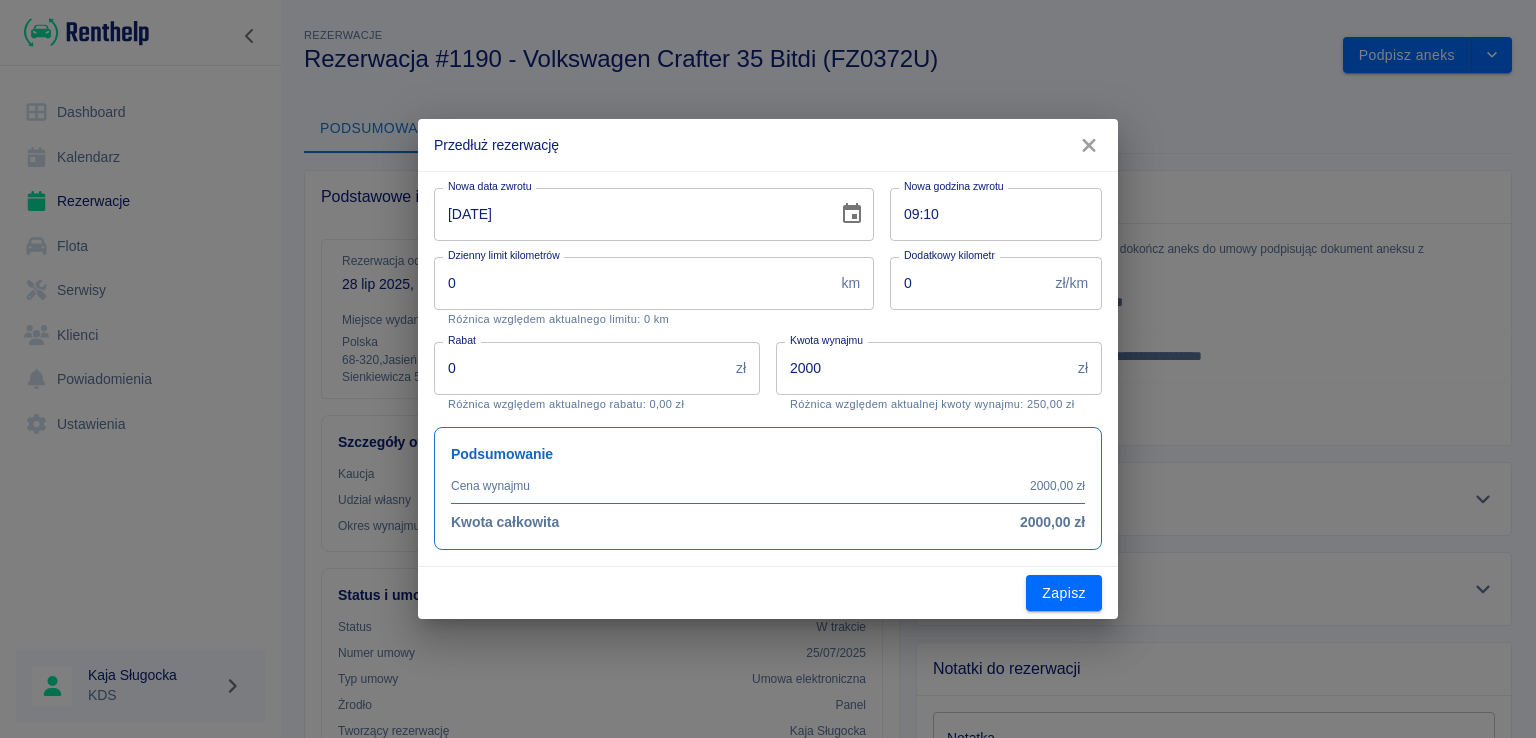 click on "[DATE]" at bounding box center (629, 214) 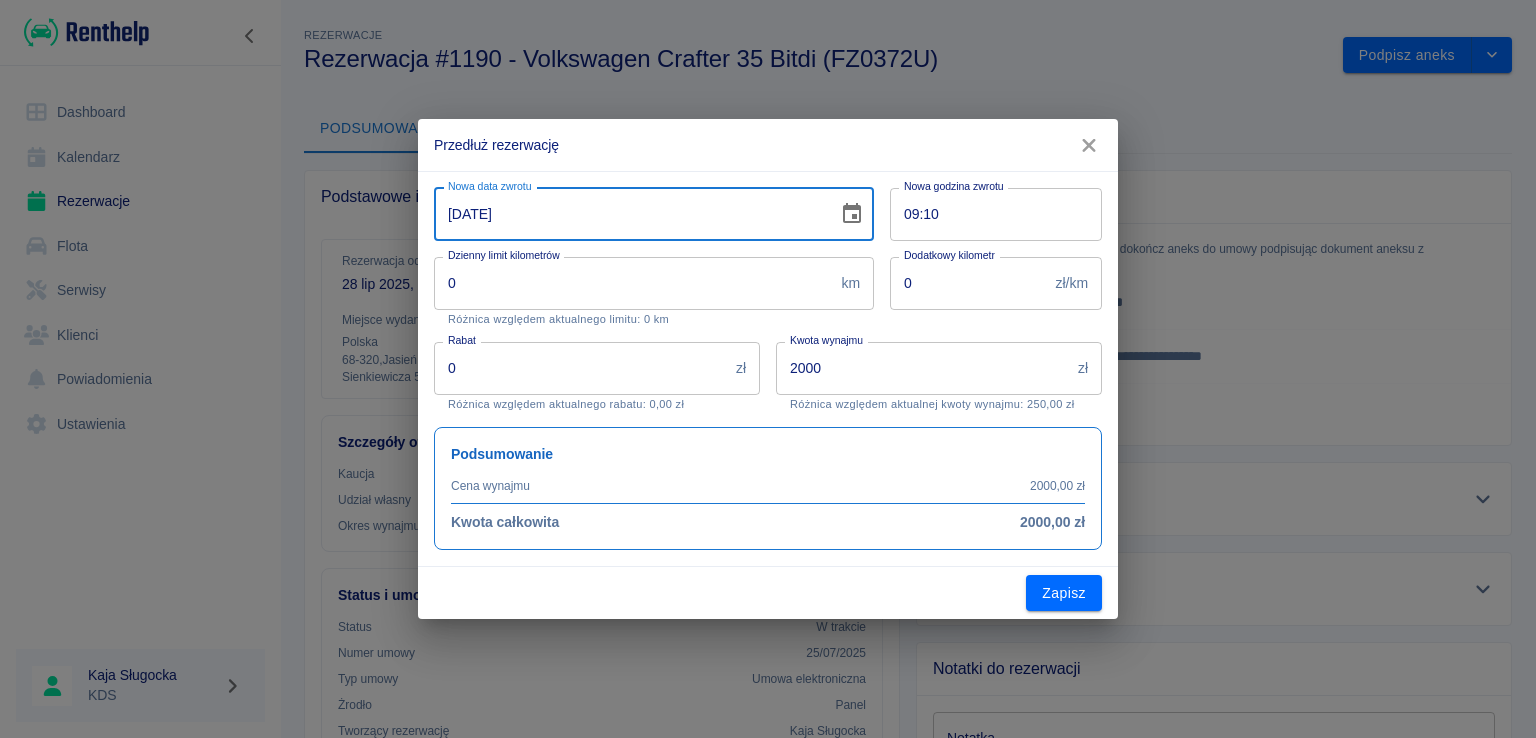 click on "[DATE]" at bounding box center (629, 214) 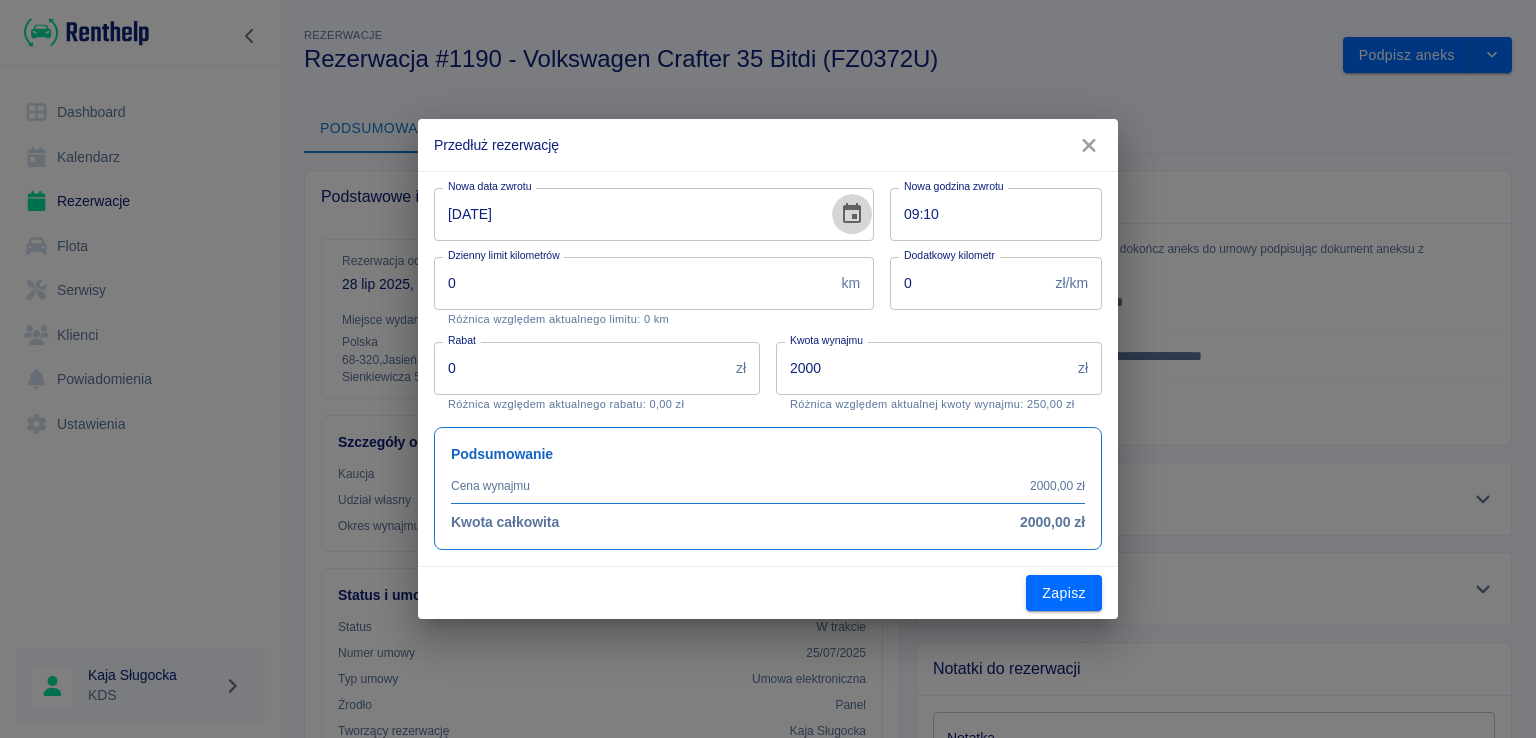 click 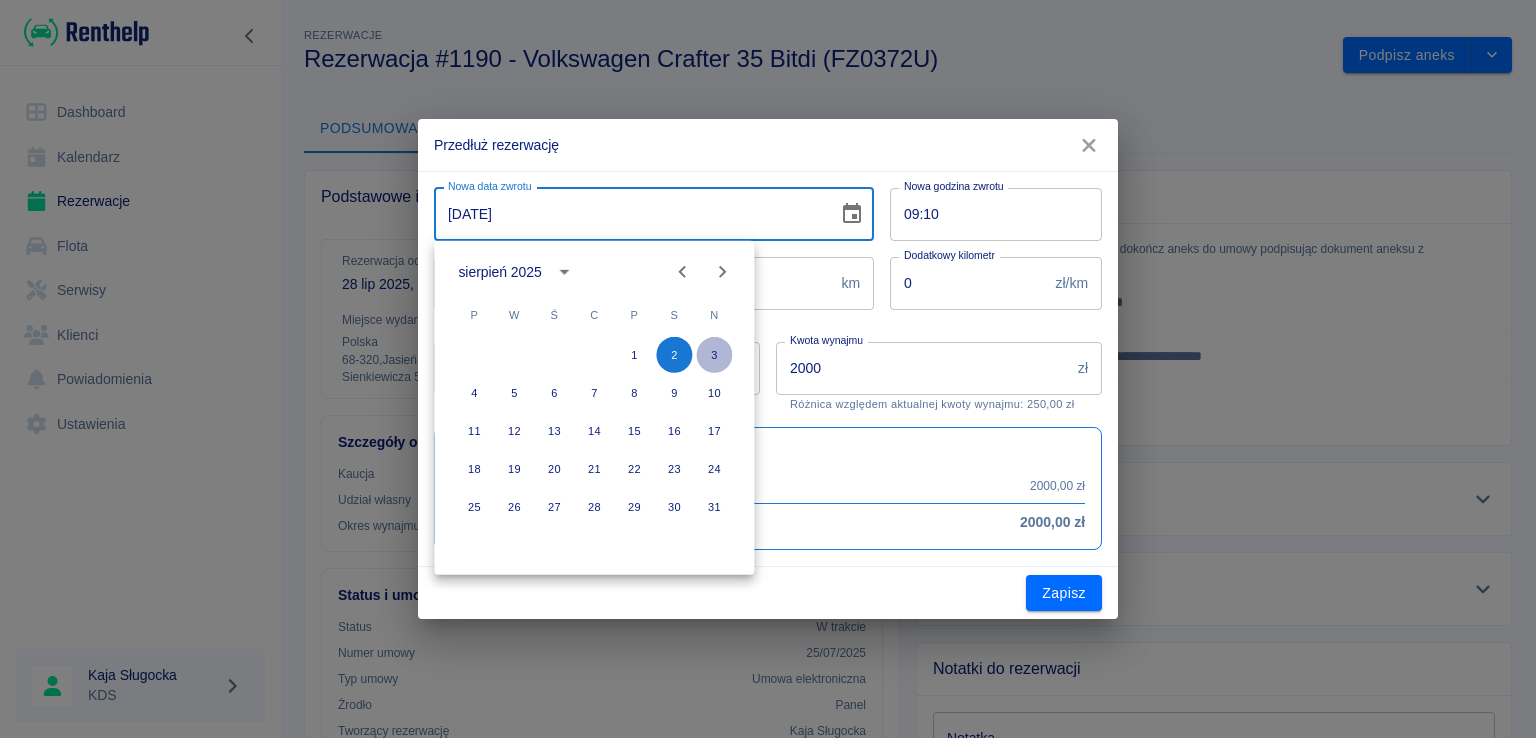 click on "3" at bounding box center (714, 355) 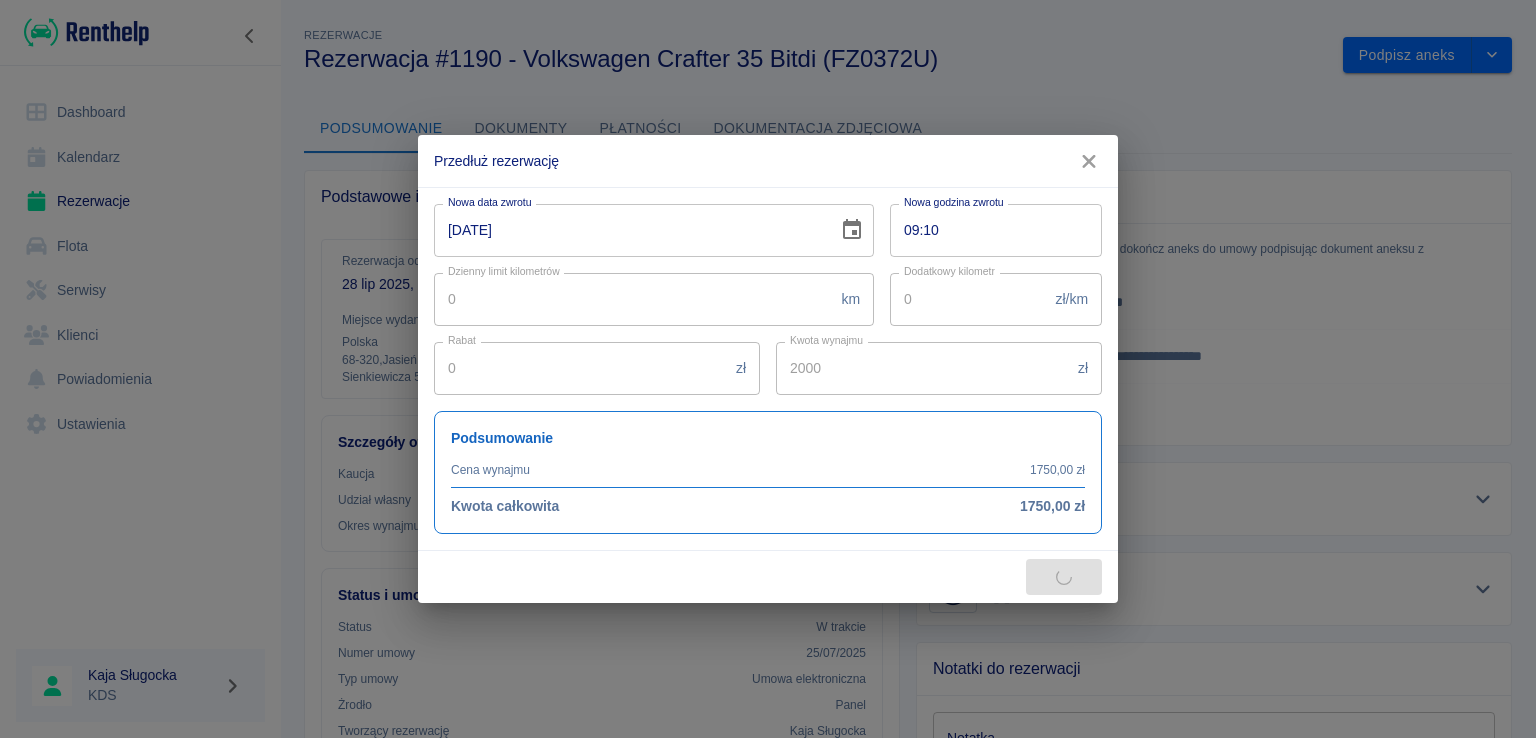 type on "2400" 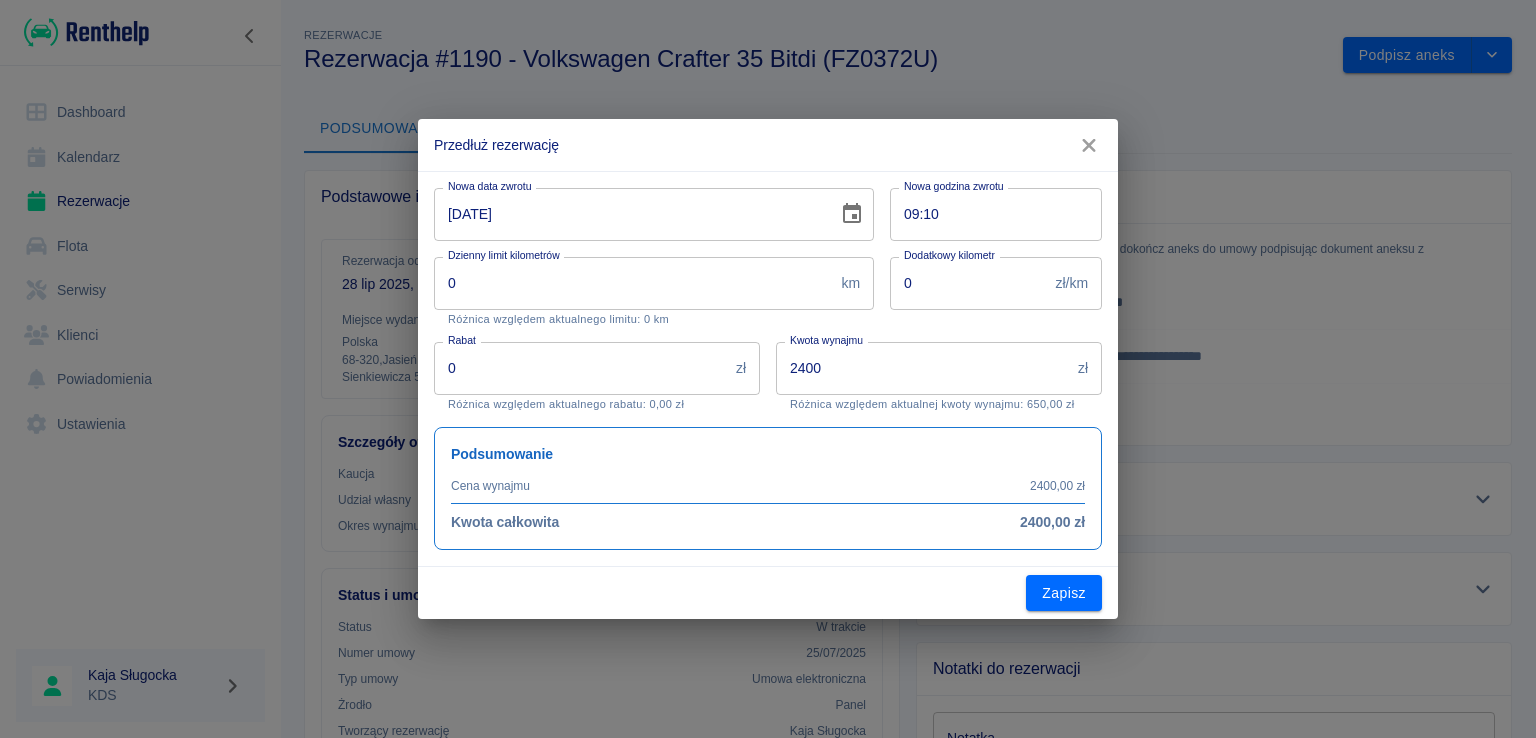 click 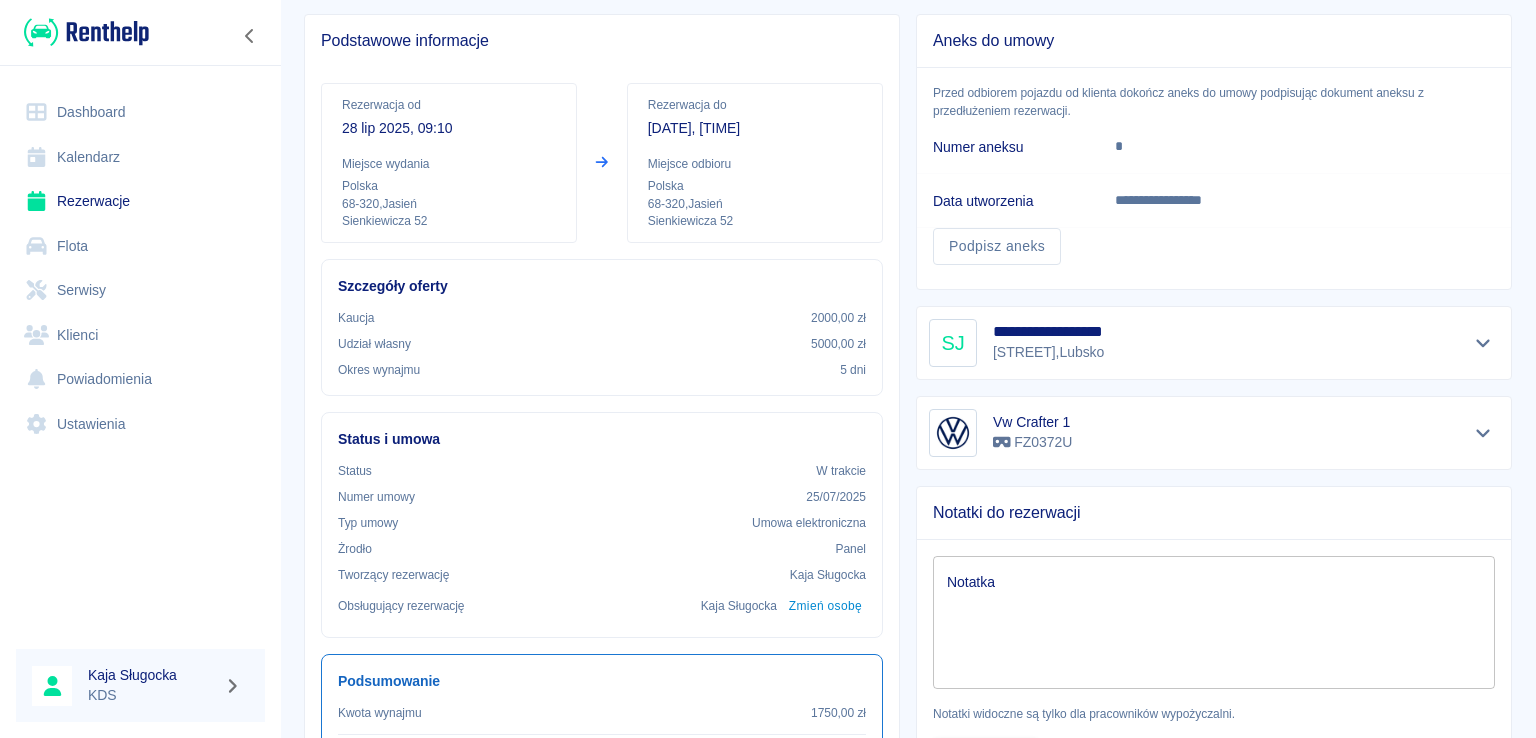scroll, scrollTop: 0, scrollLeft: 0, axis: both 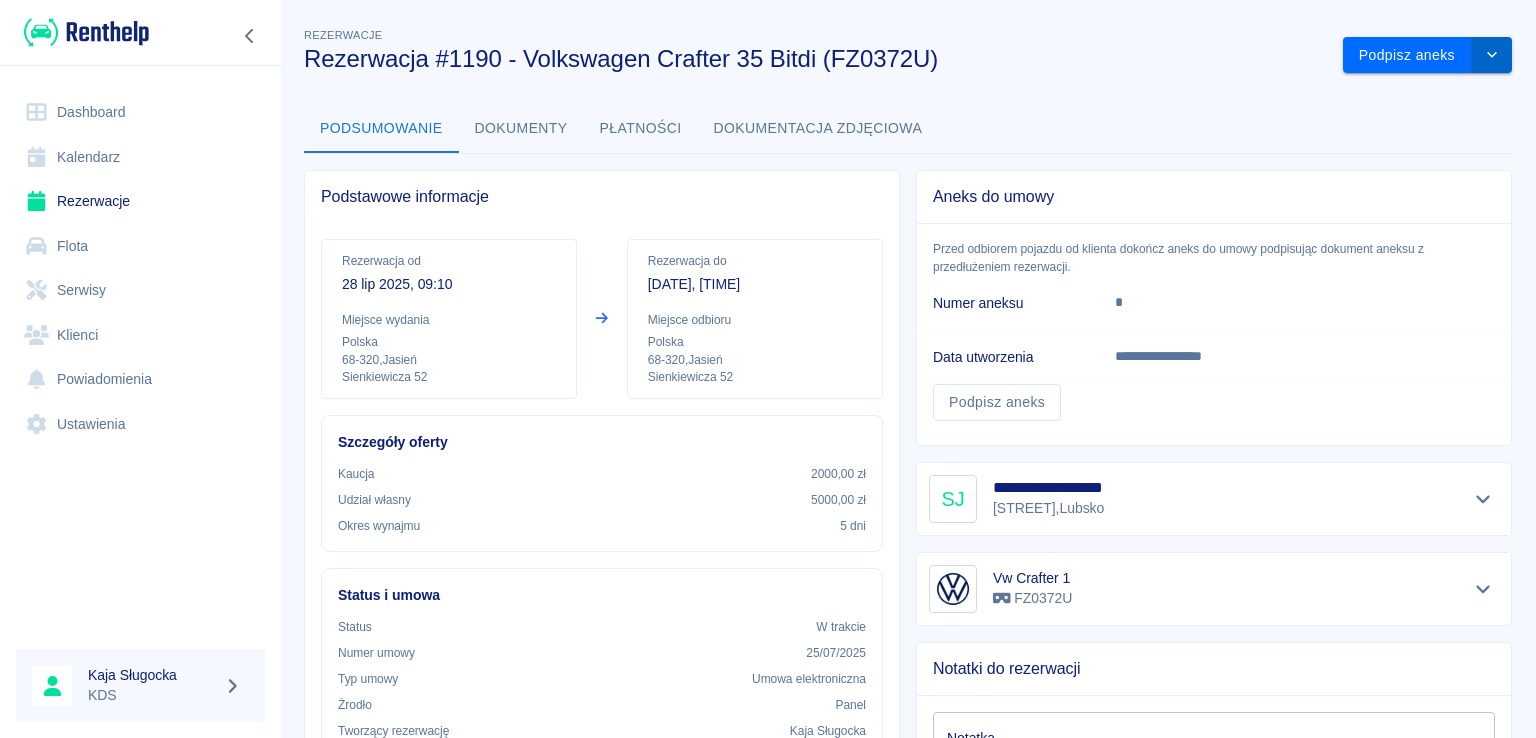 click at bounding box center (1492, 55) 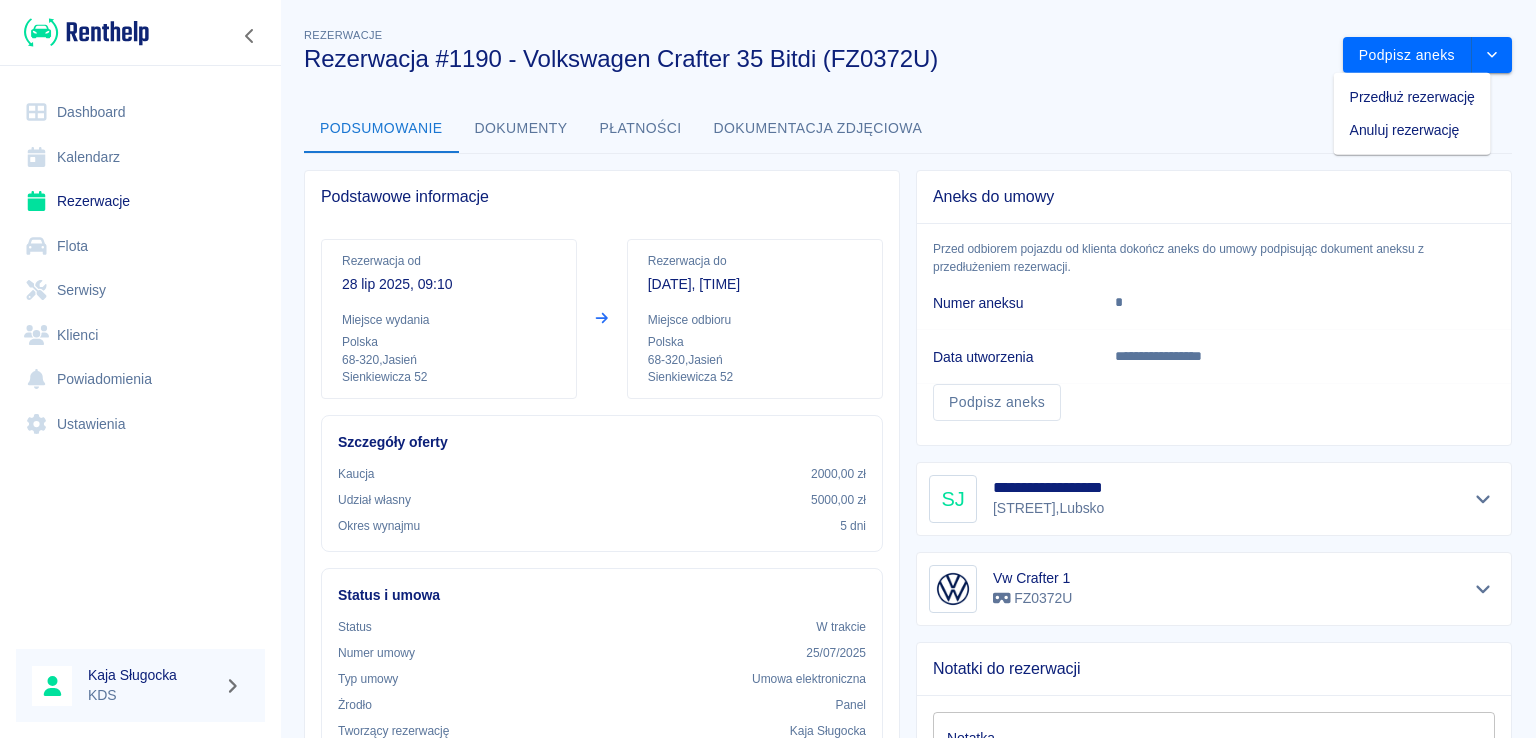 click on "Przedłuż rezerwację" at bounding box center (1412, 97) 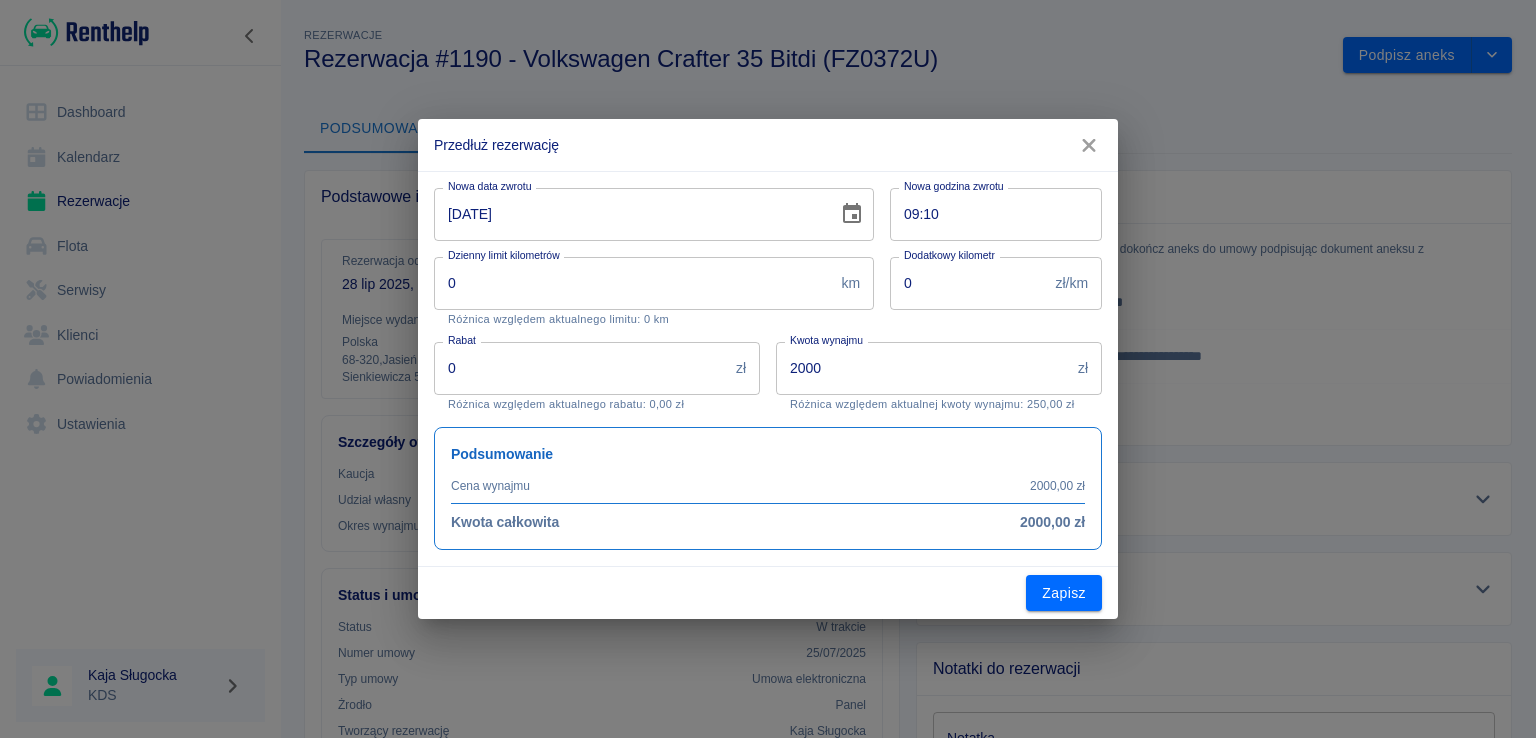 click on "[DATE]" at bounding box center [629, 214] 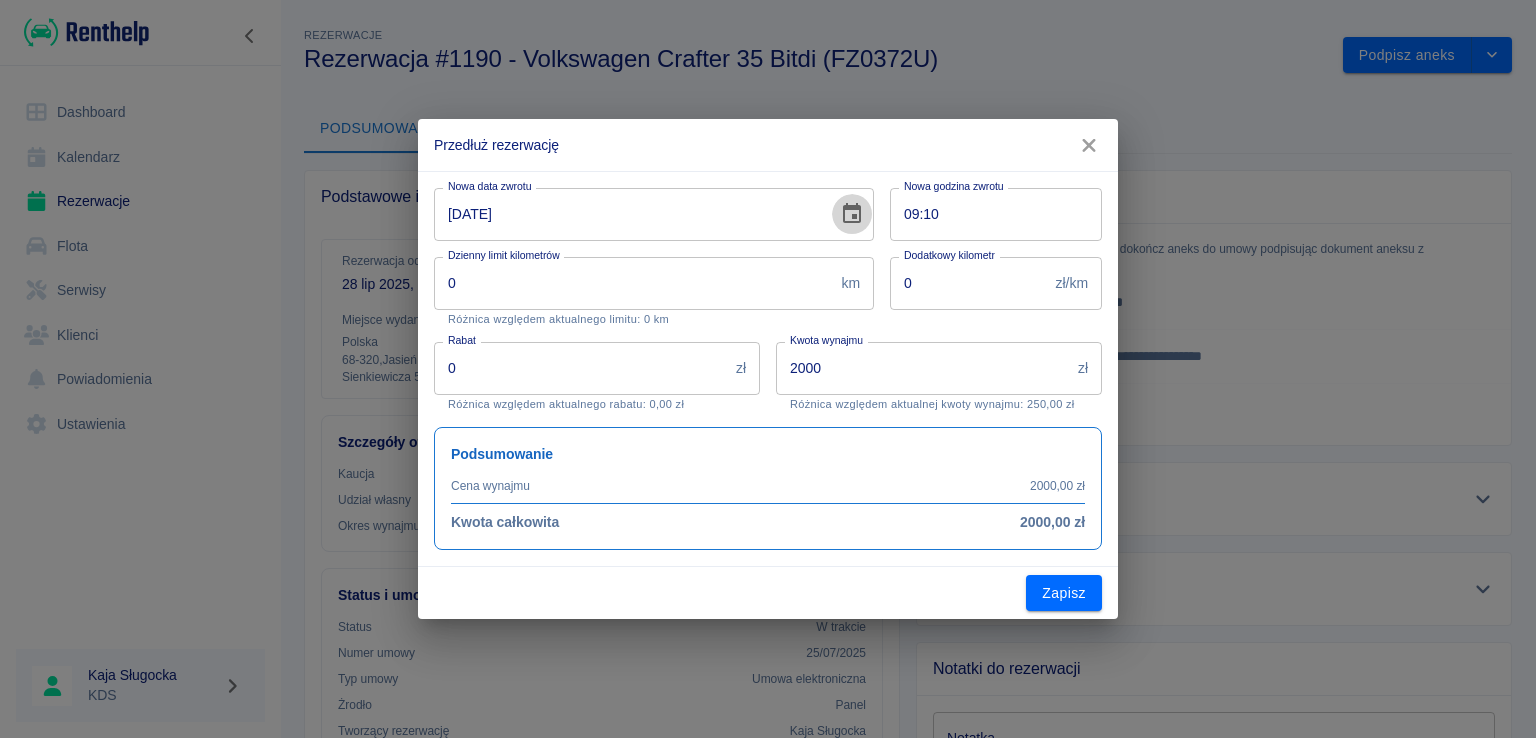 click at bounding box center (852, 214) 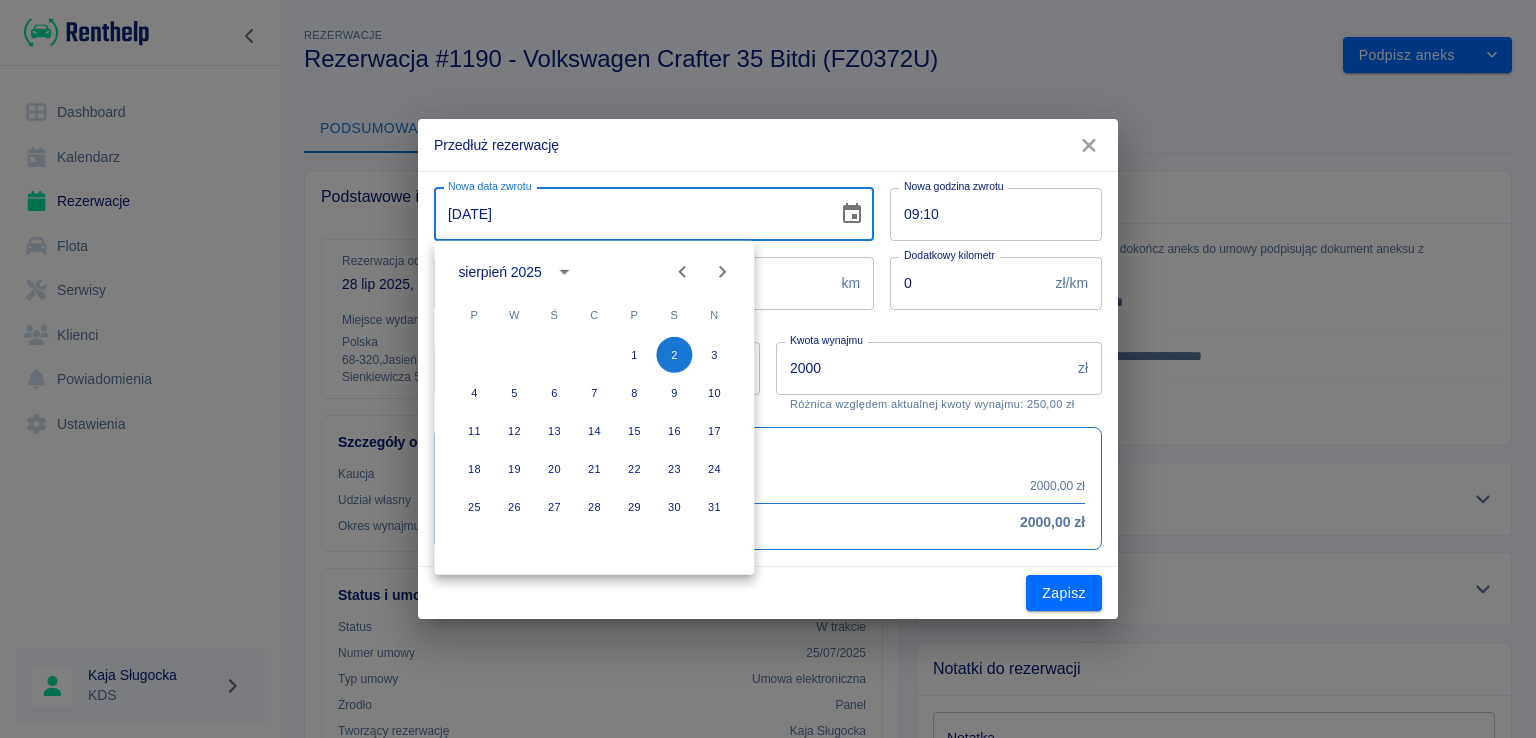 drag, startPoint x: 853, startPoint y: 209, endPoint x: 830, endPoint y: 225, distance: 28.01785 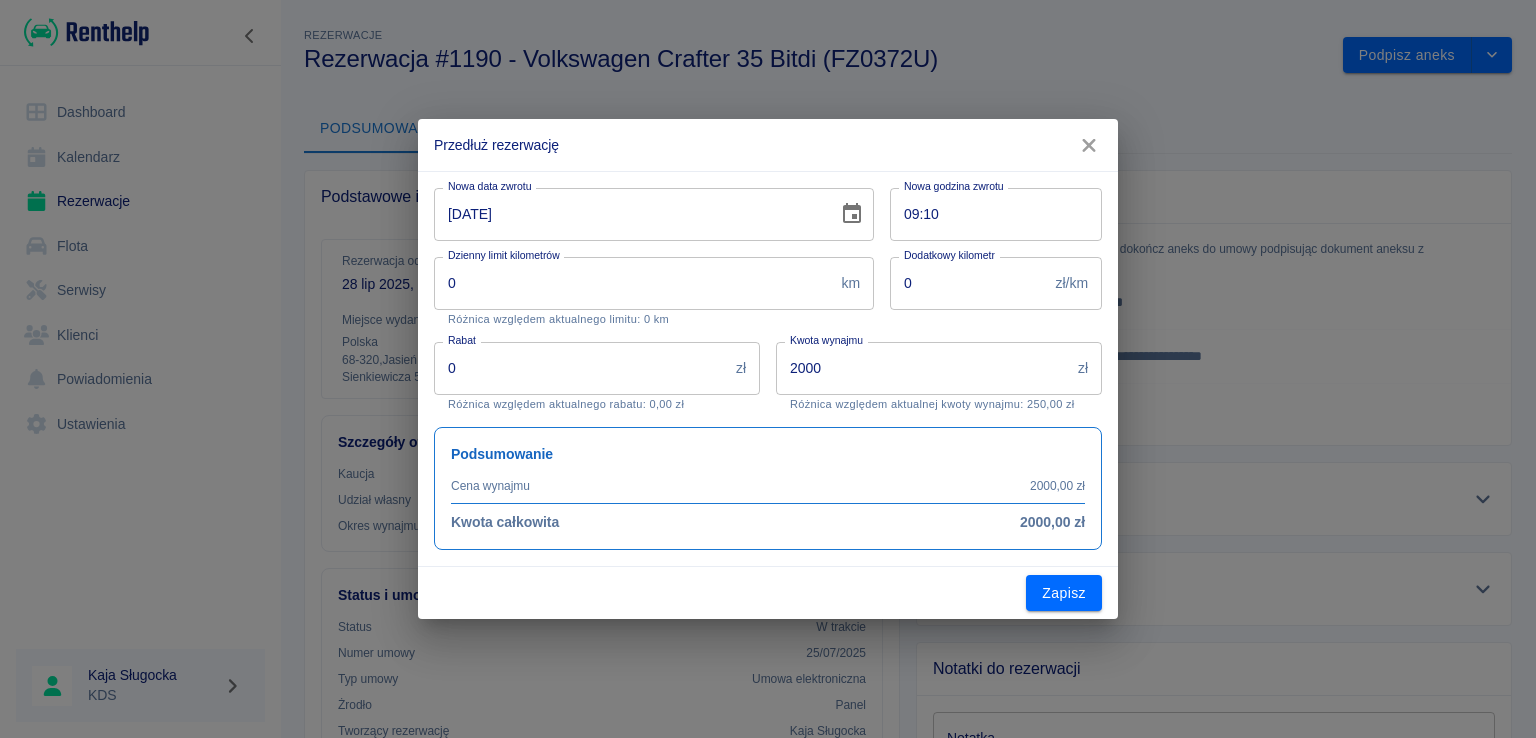 click 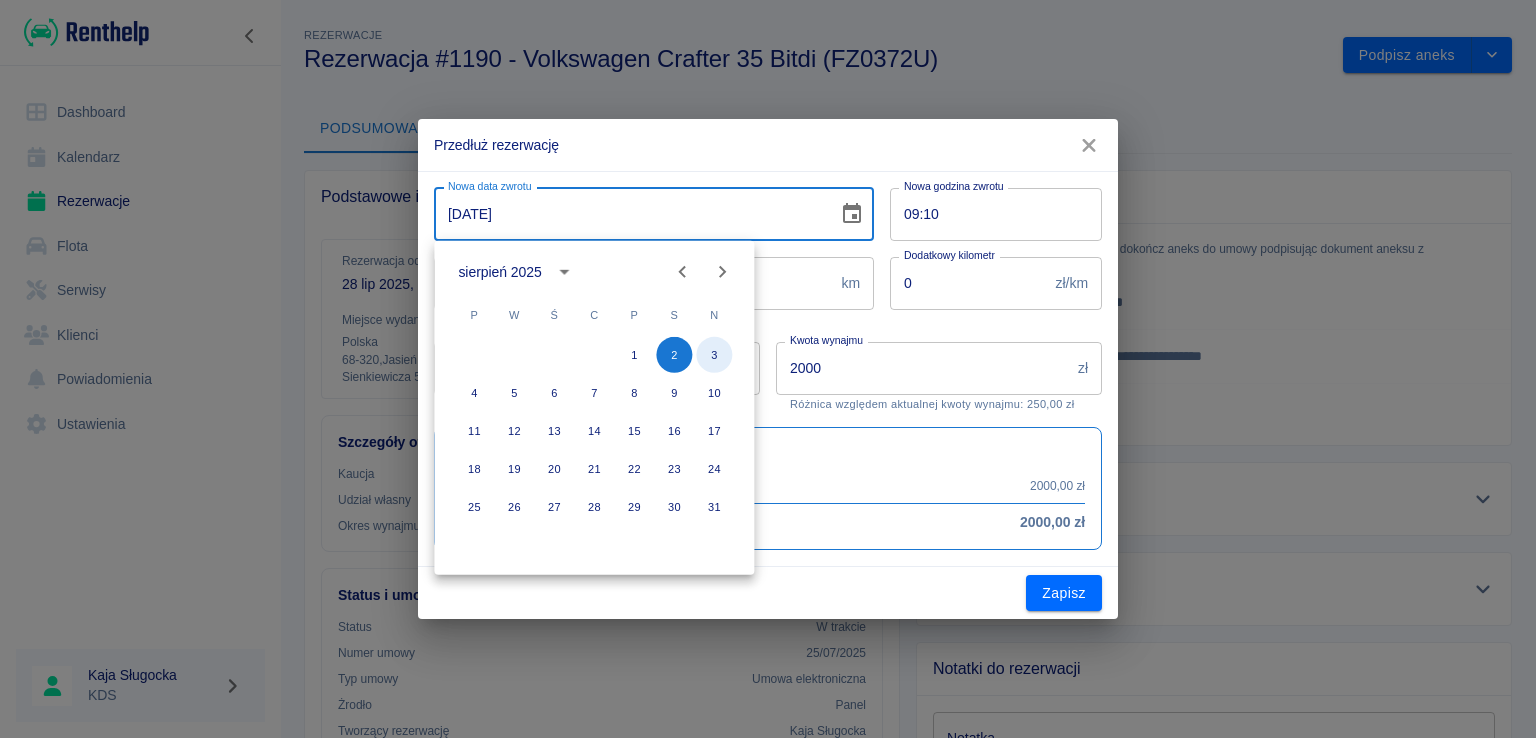 click on "3" at bounding box center (714, 355) 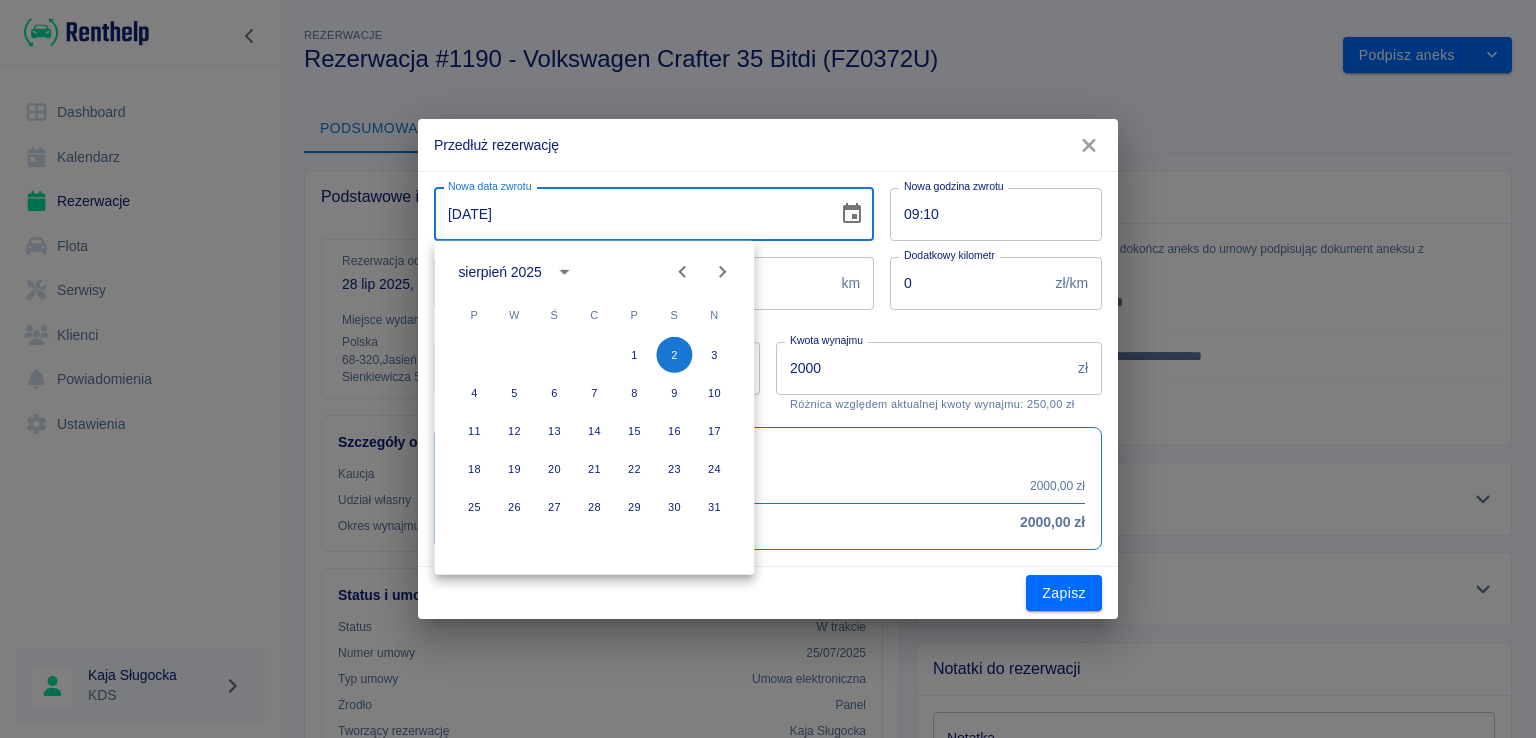 type on "[DATE]" 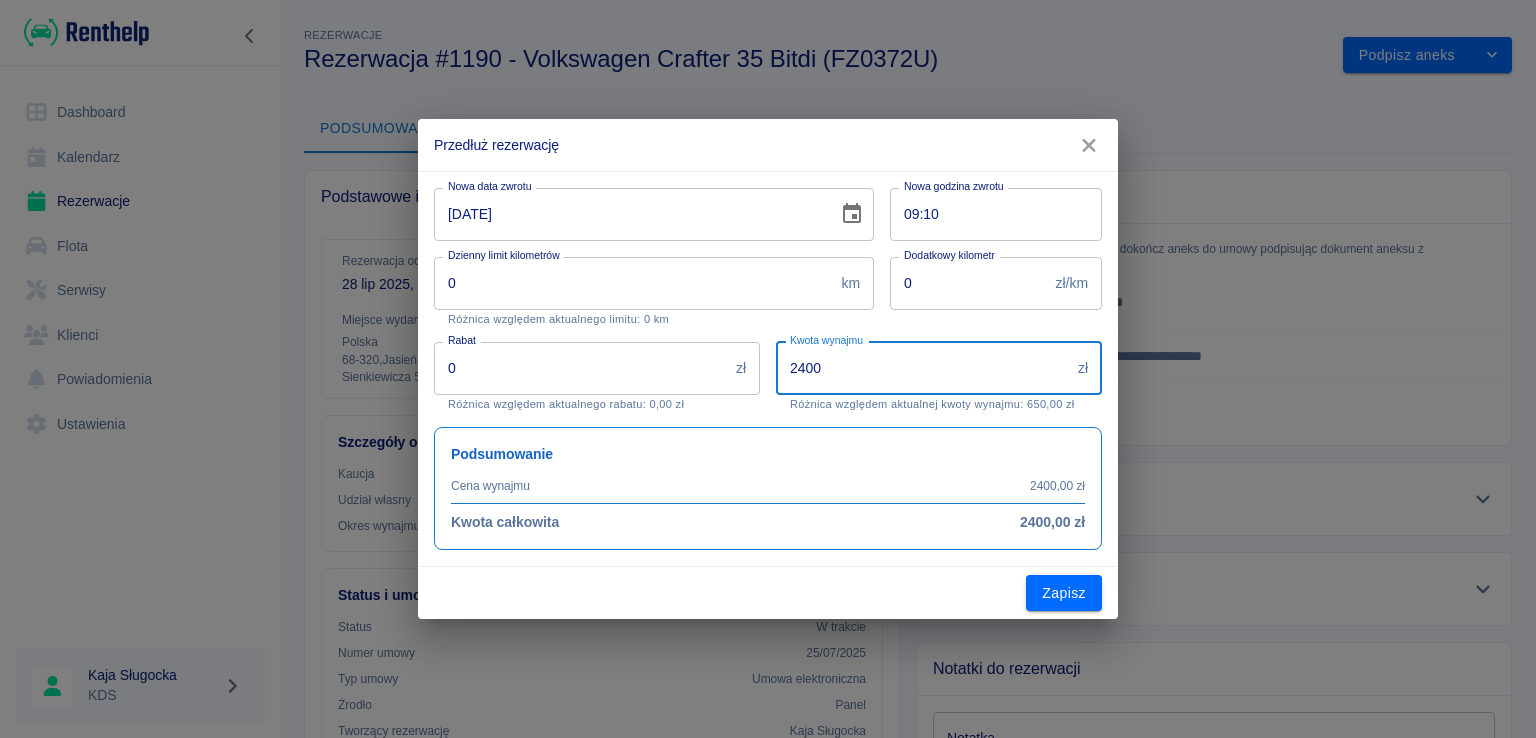 click on "2400" at bounding box center (923, 368) 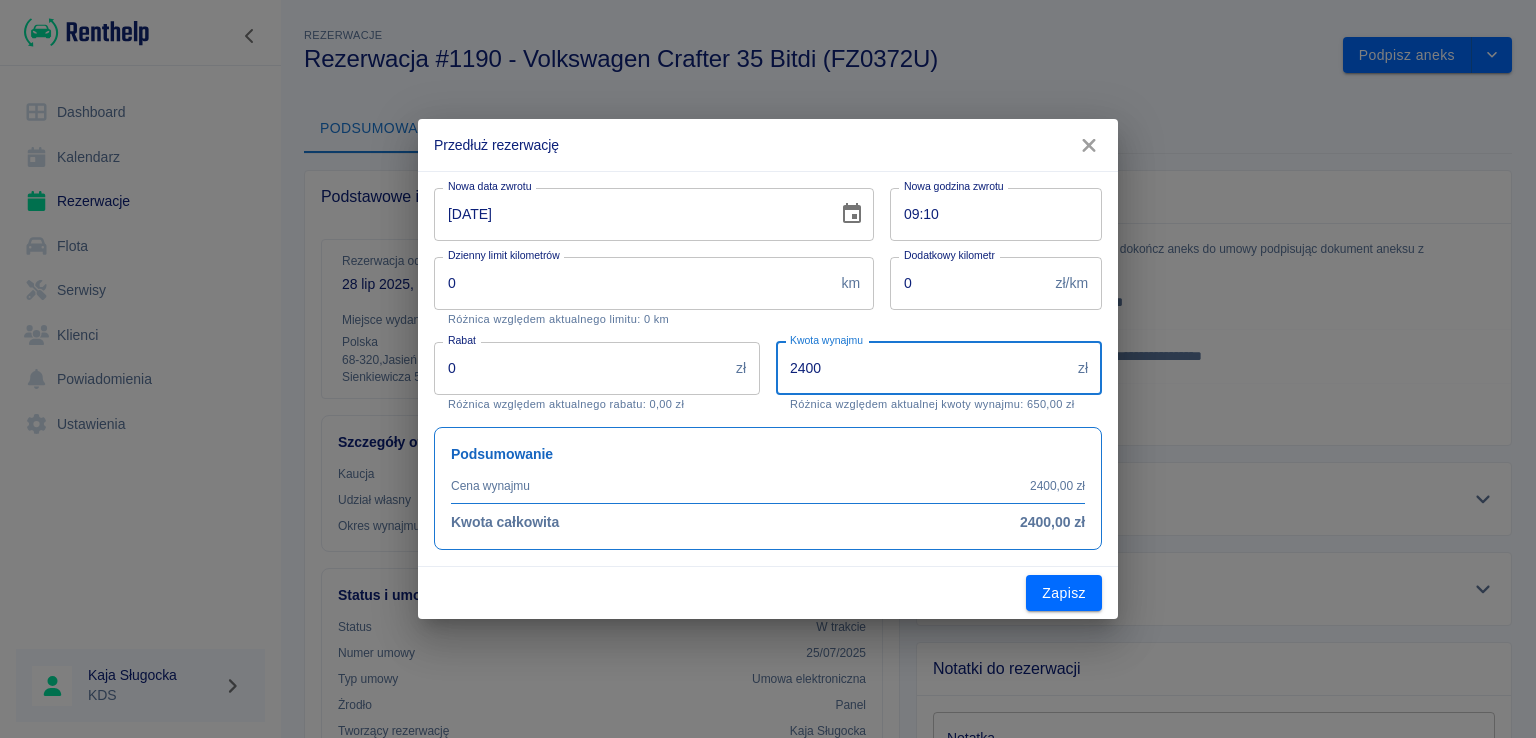 click on "2400" at bounding box center [923, 368] 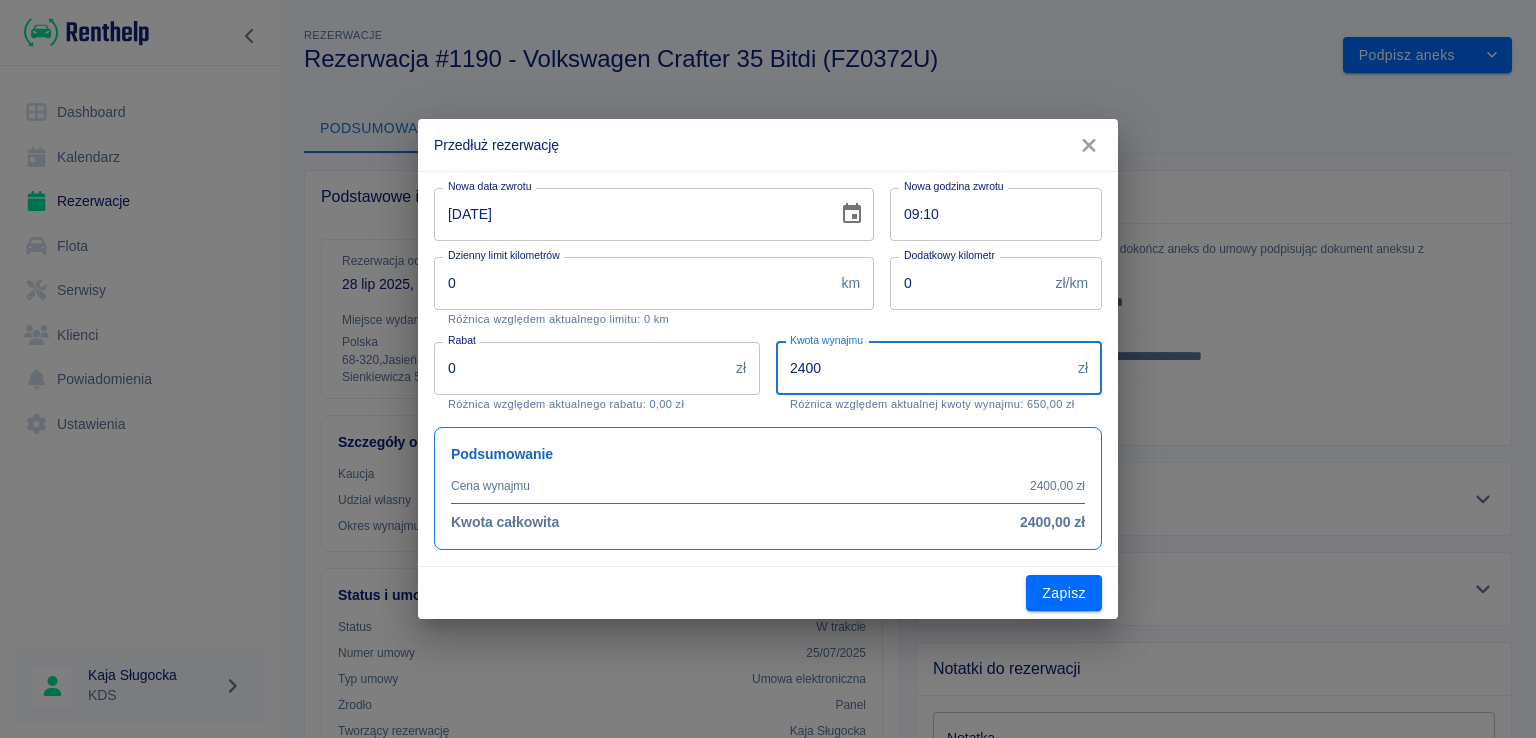 click on "2400" at bounding box center (923, 368) 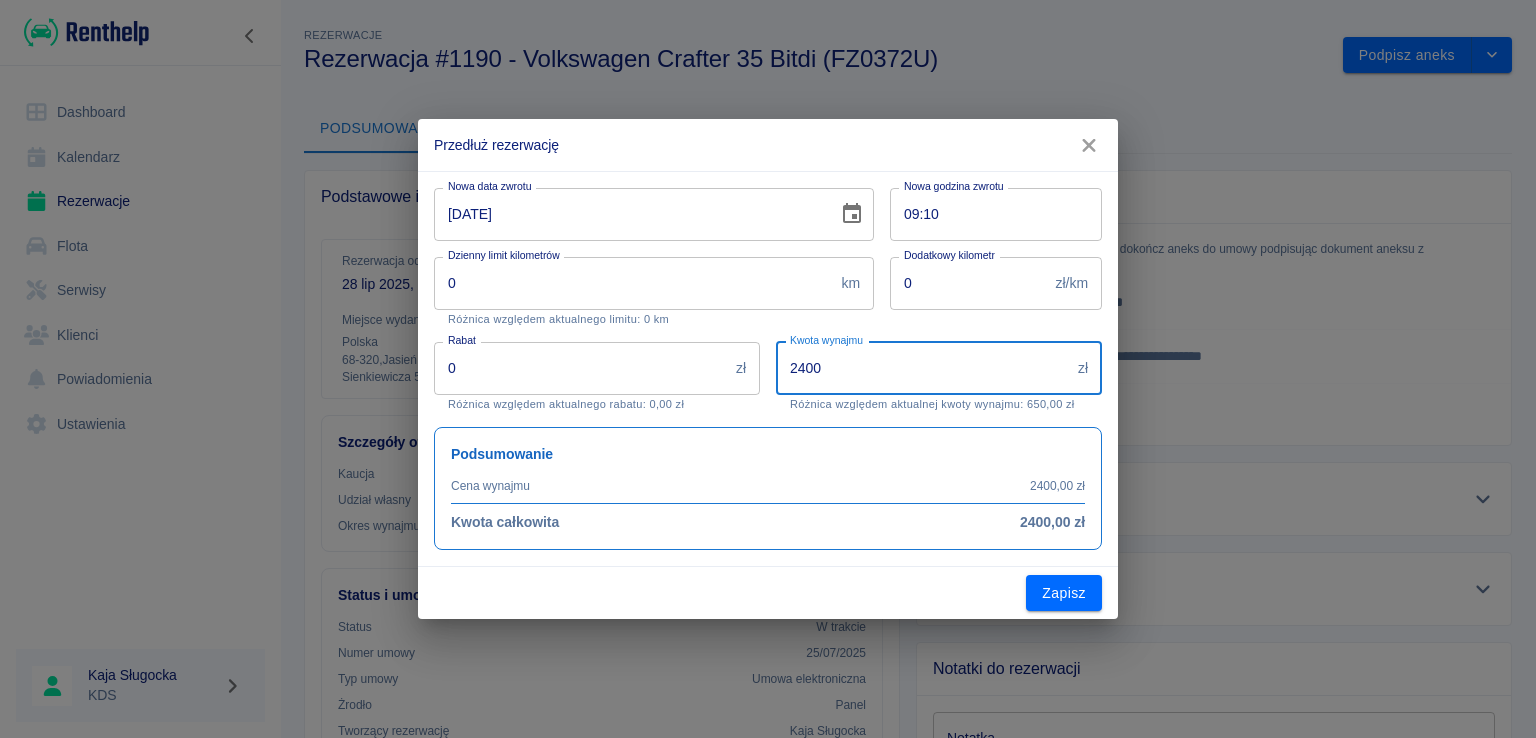 drag, startPoint x: 836, startPoint y: 369, endPoint x: 789, endPoint y: 377, distance: 47.67599 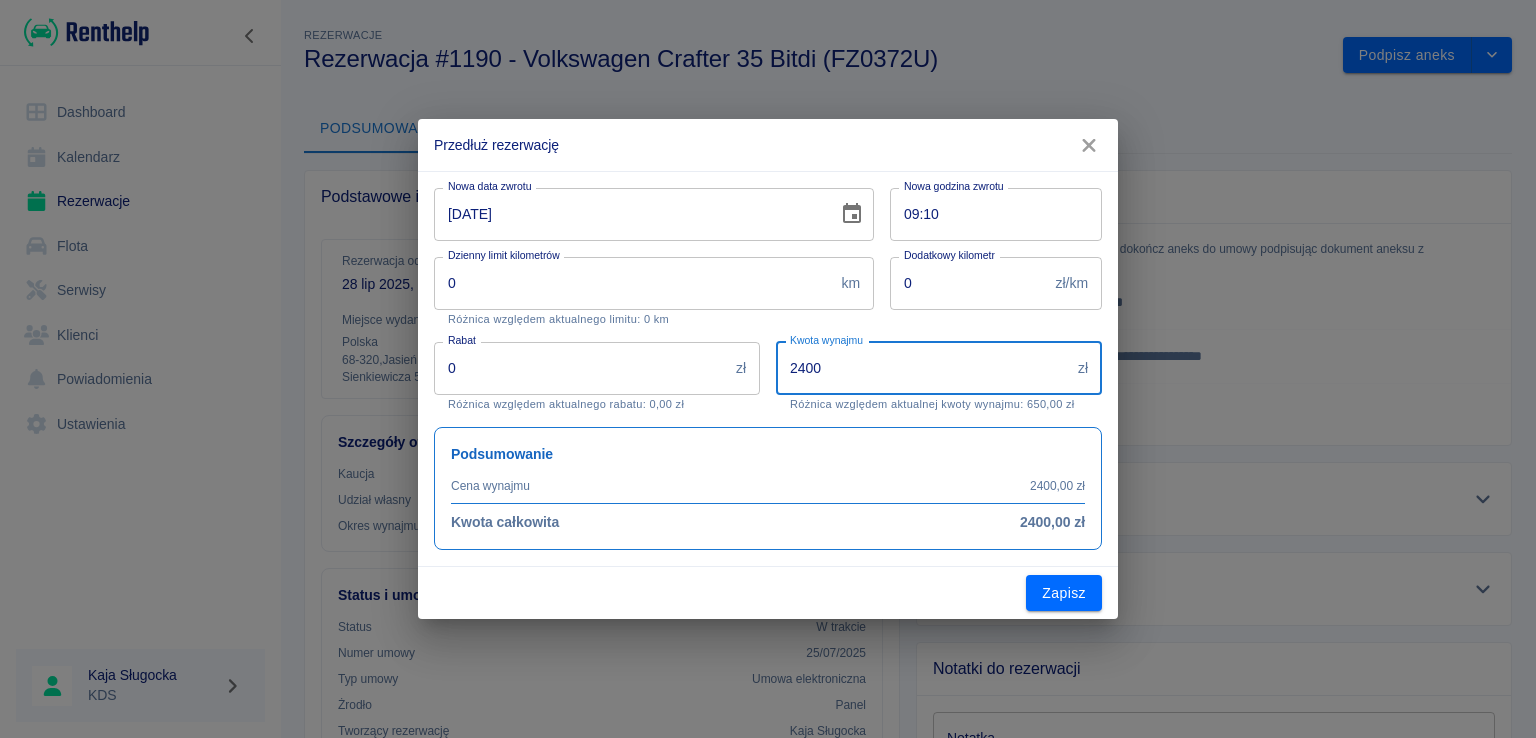 click on "2400" at bounding box center (923, 368) 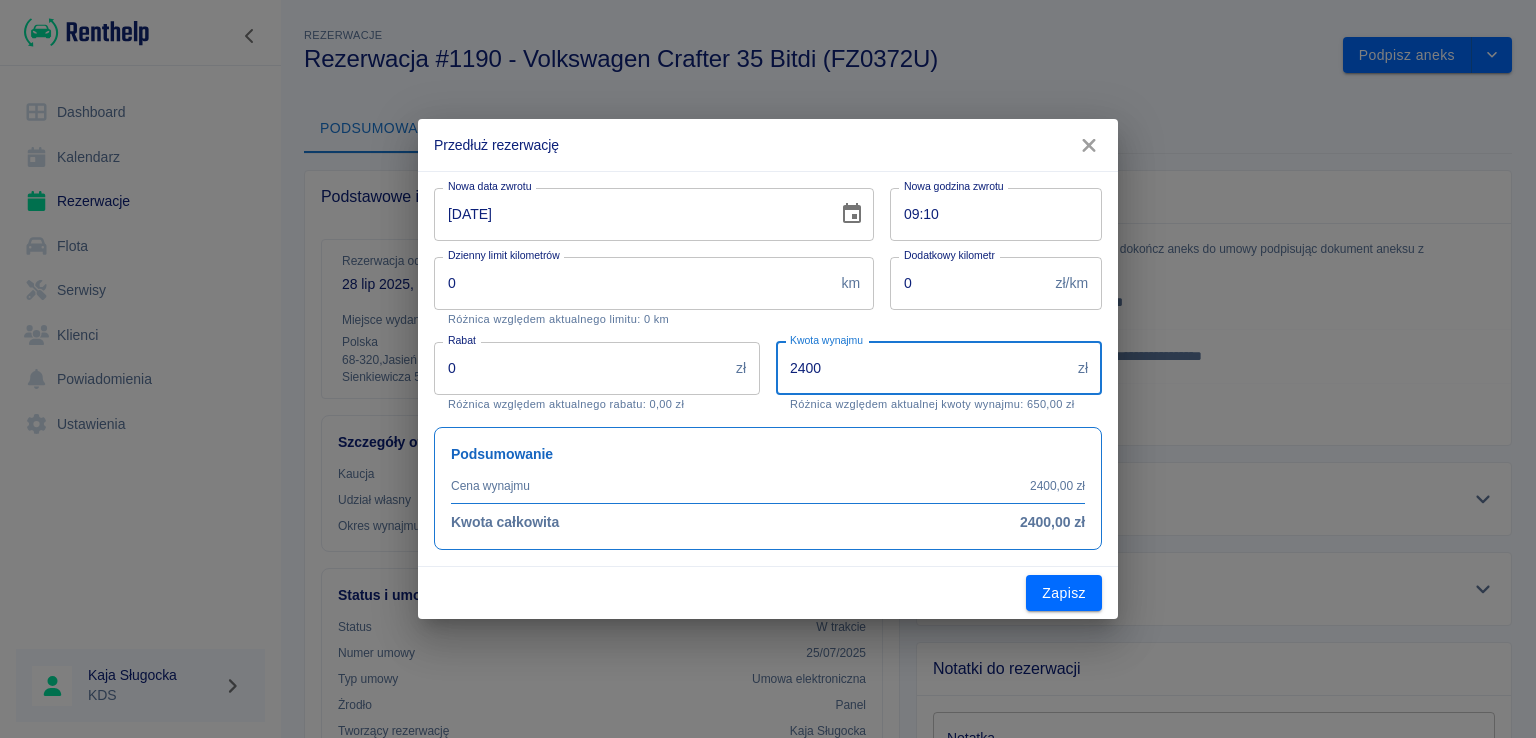 click on "2400" at bounding box center [923, 368] 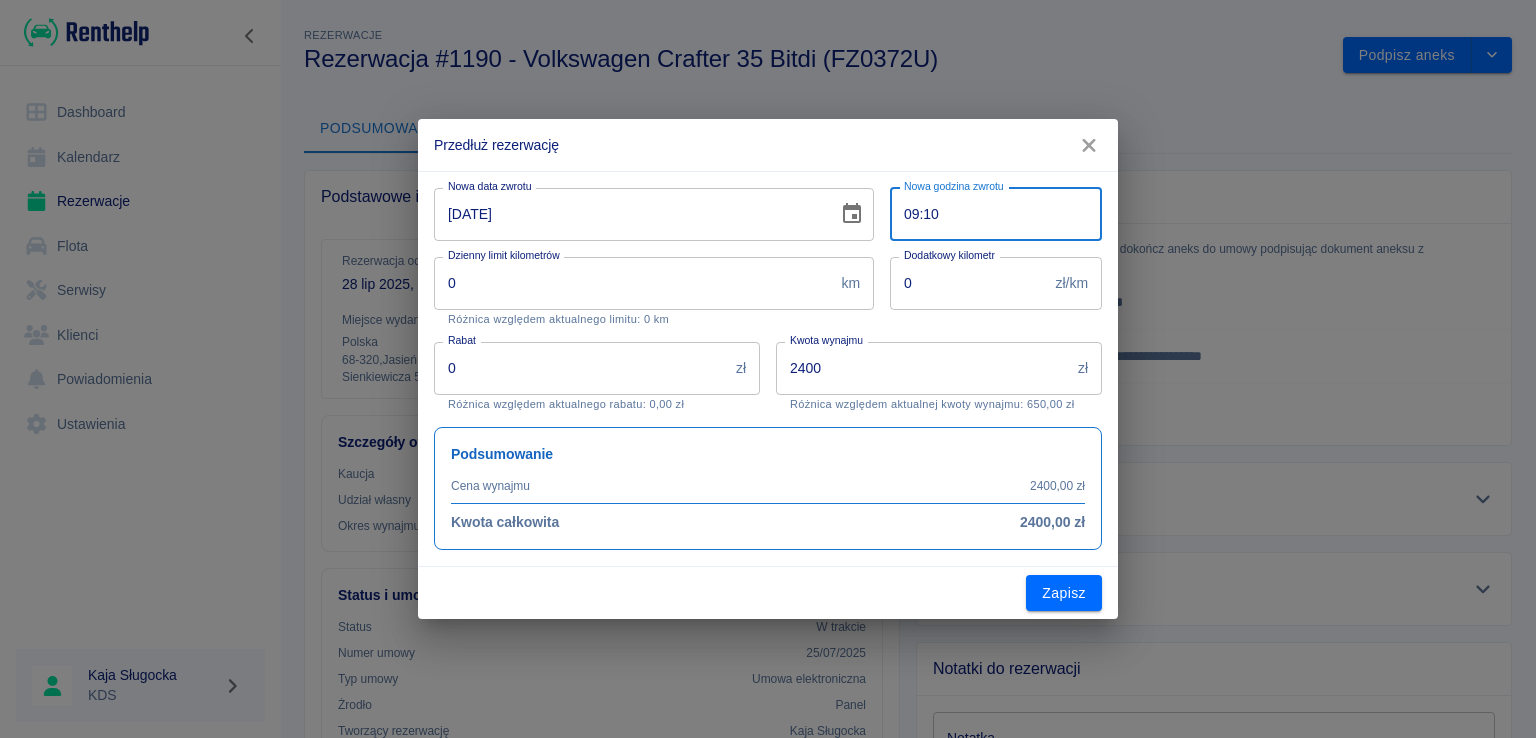 click on "09:10" at bounding box center (989, 214) 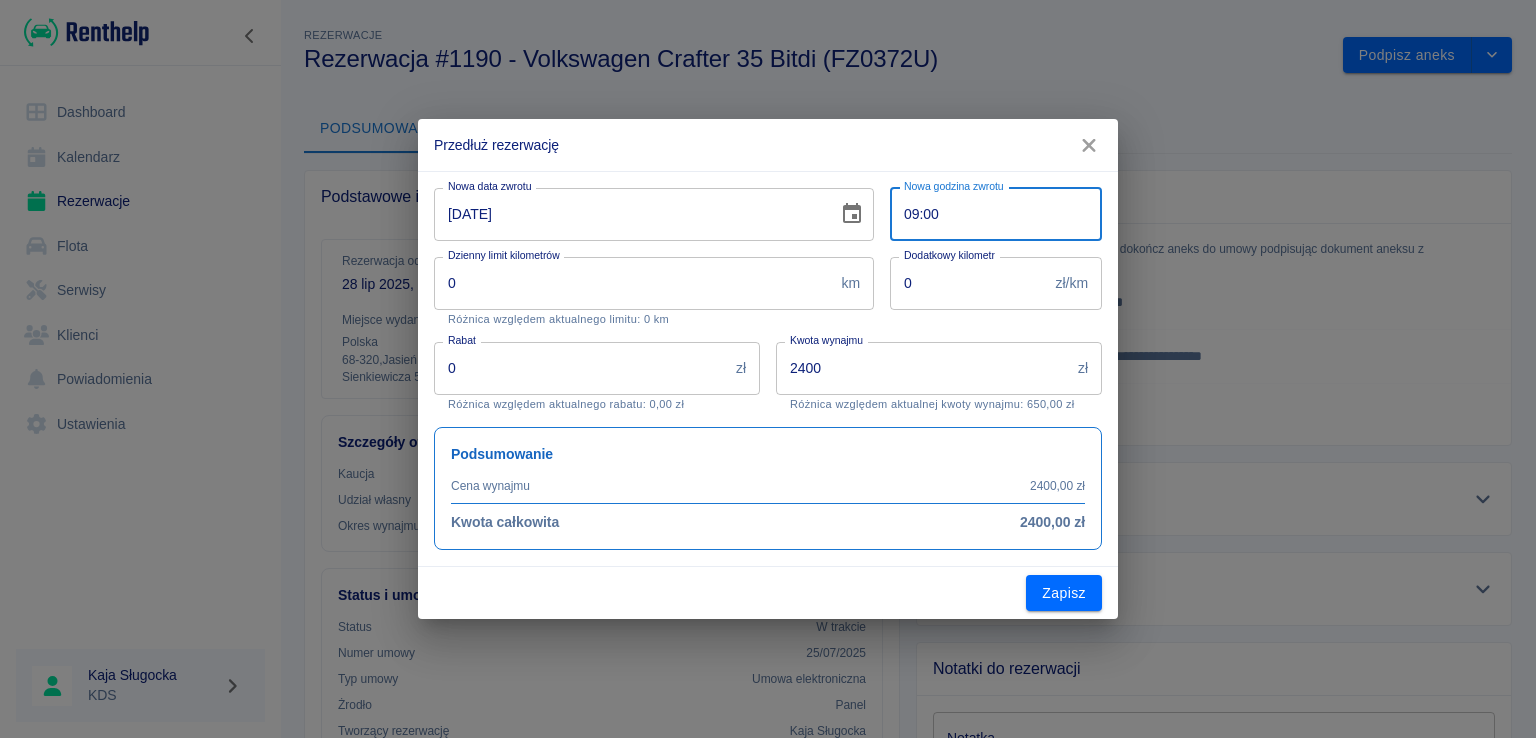 type on "09:00" 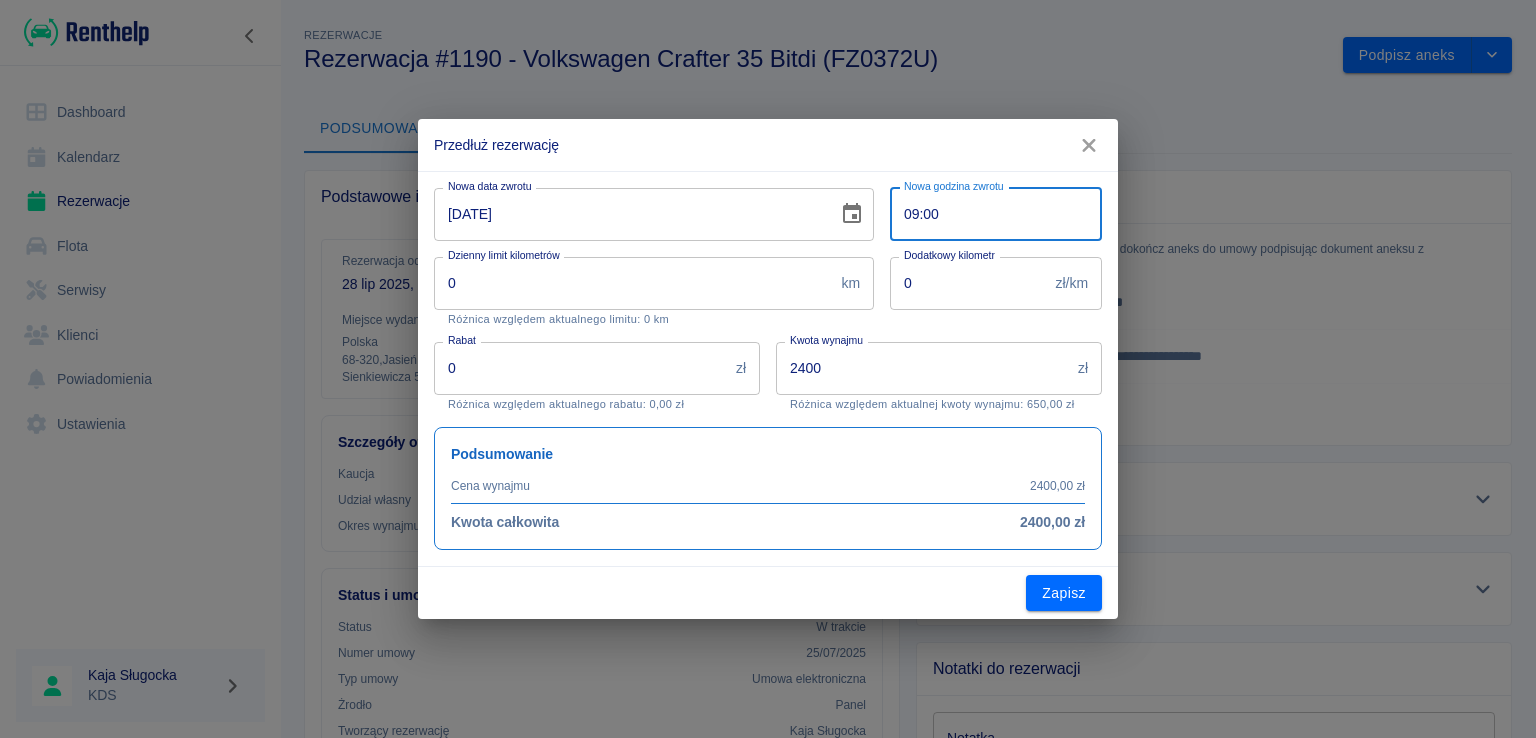 click on "2400" at bounding box center [923, 368] 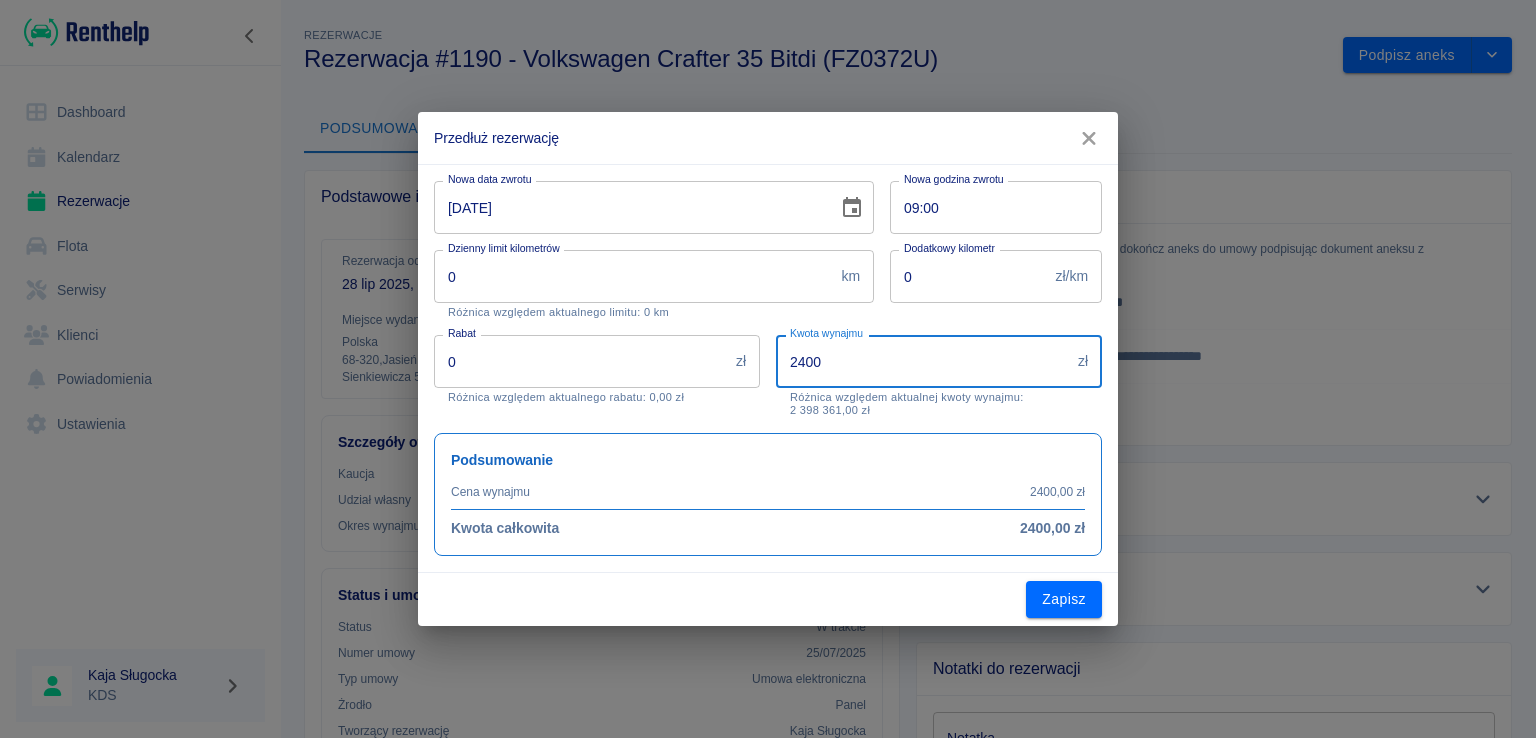click on "[NUMBER]" at bounding box center (923, 361) 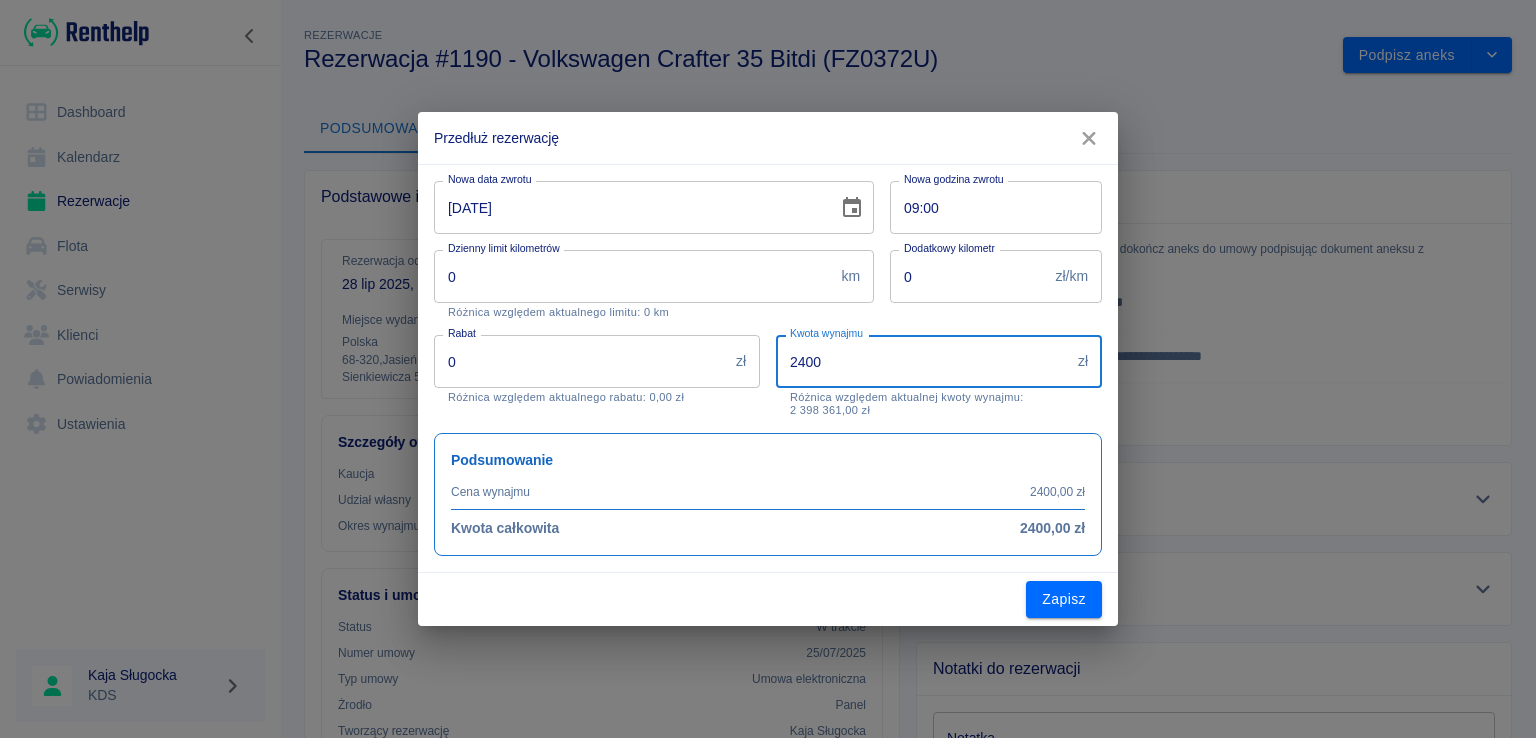 click on "[NUMBER]" at bounding box center [923, 361] 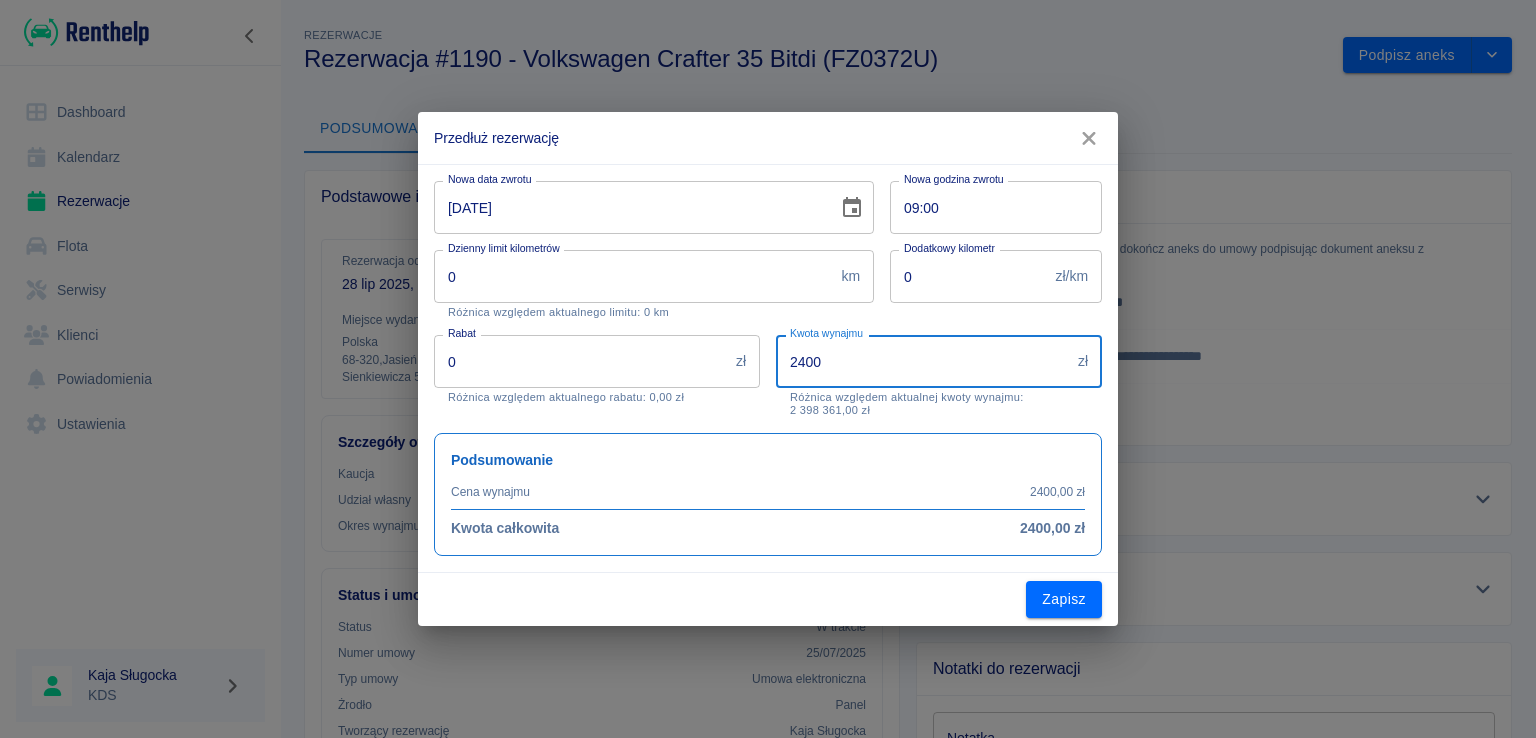 type on "[NUMBER]" 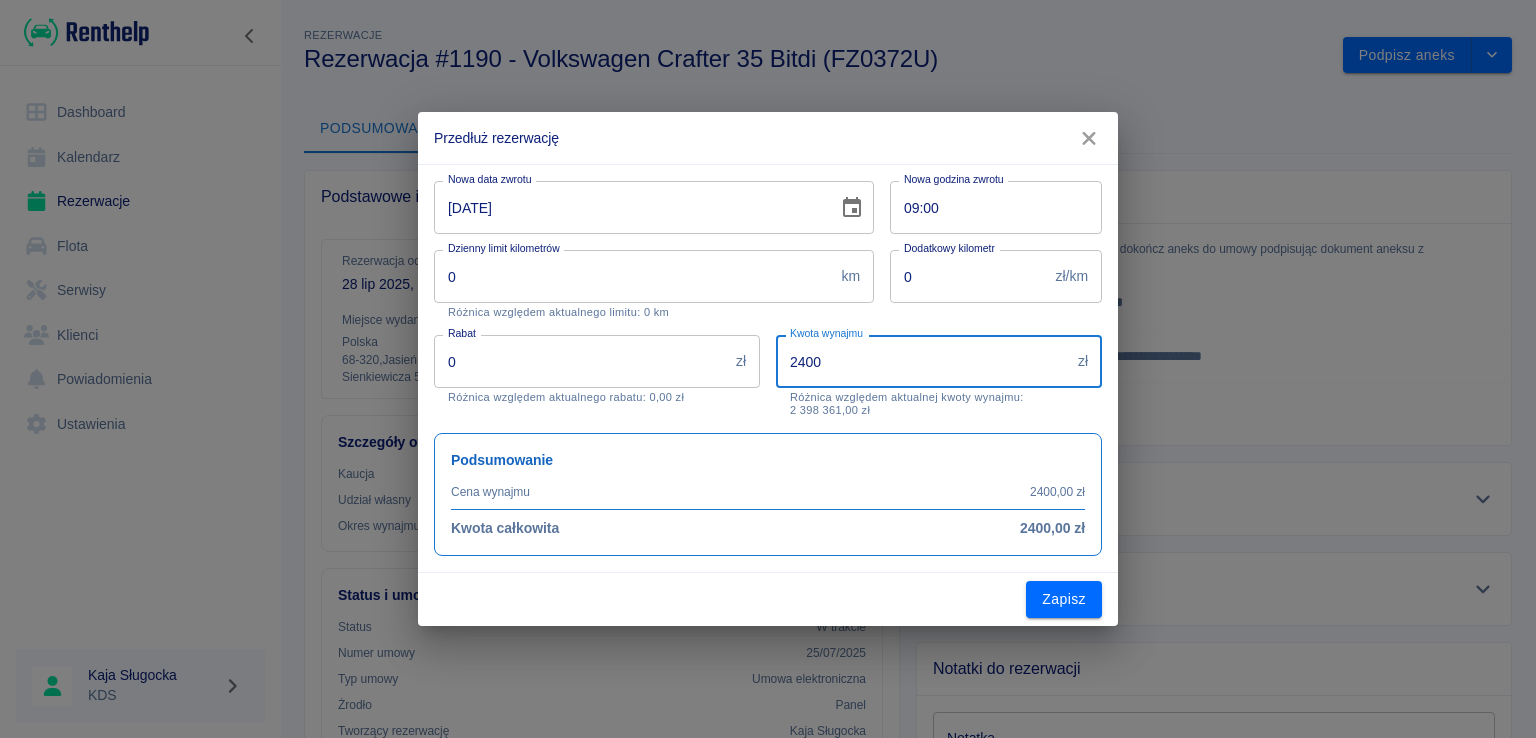 click 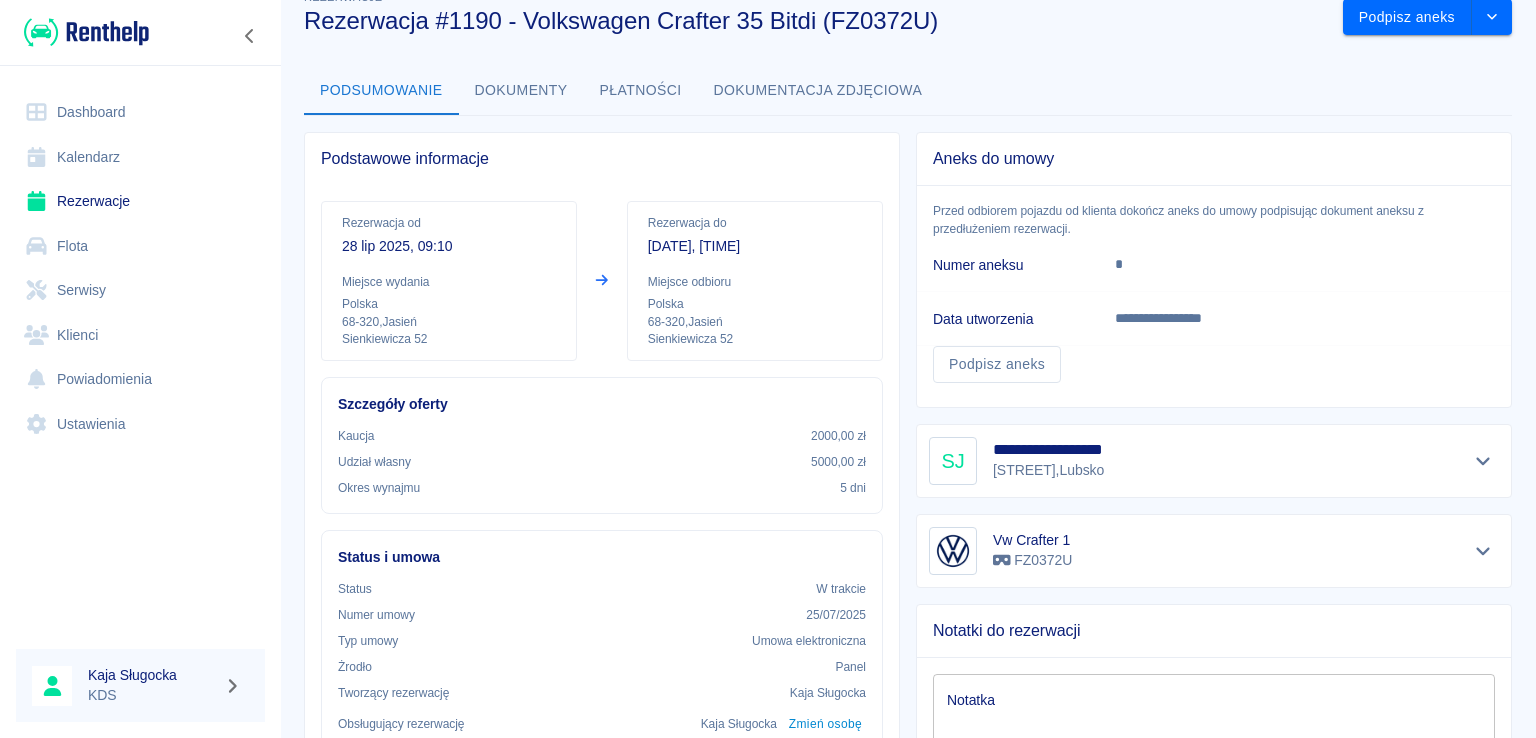 scroll, scrollTop: 0, scrollLeft: 0, axis: both 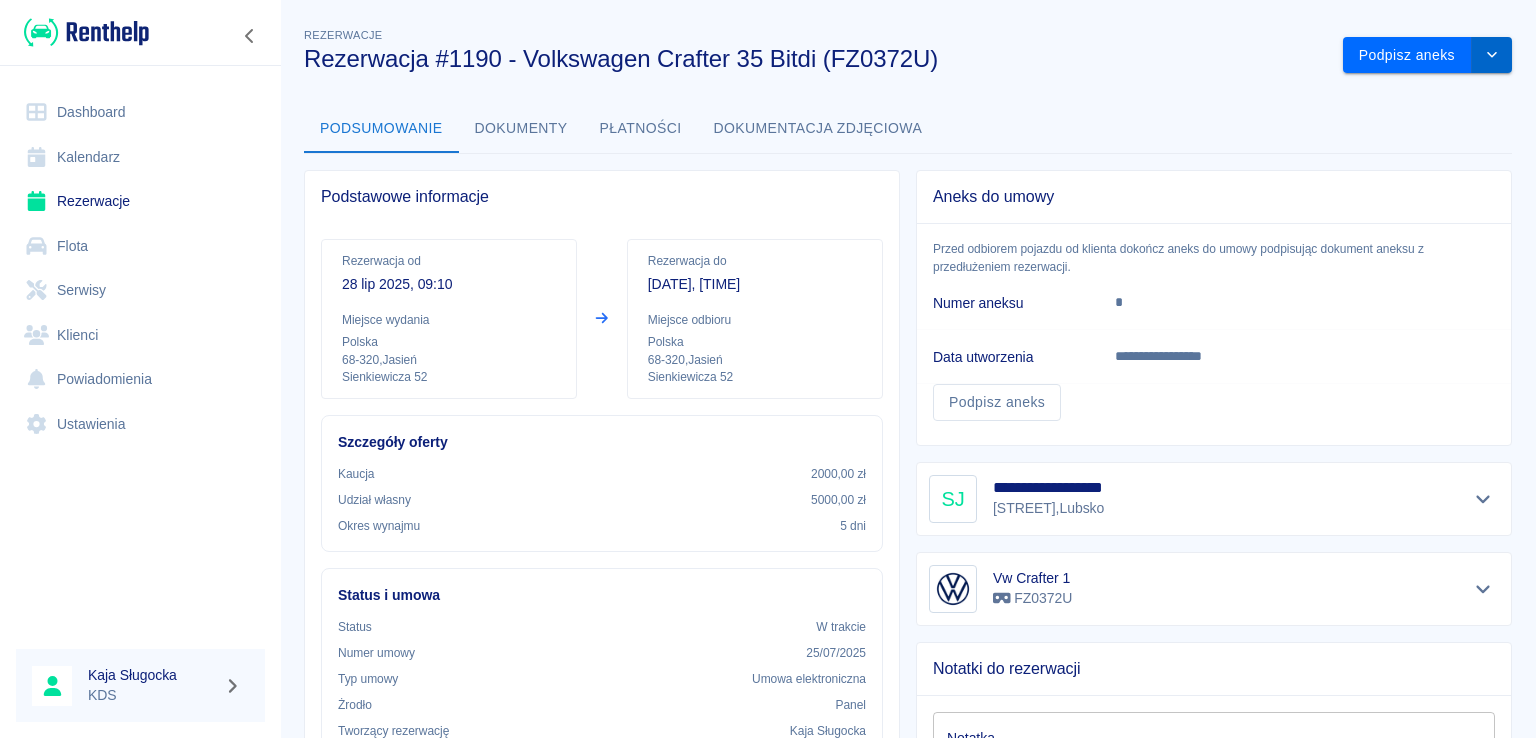 click 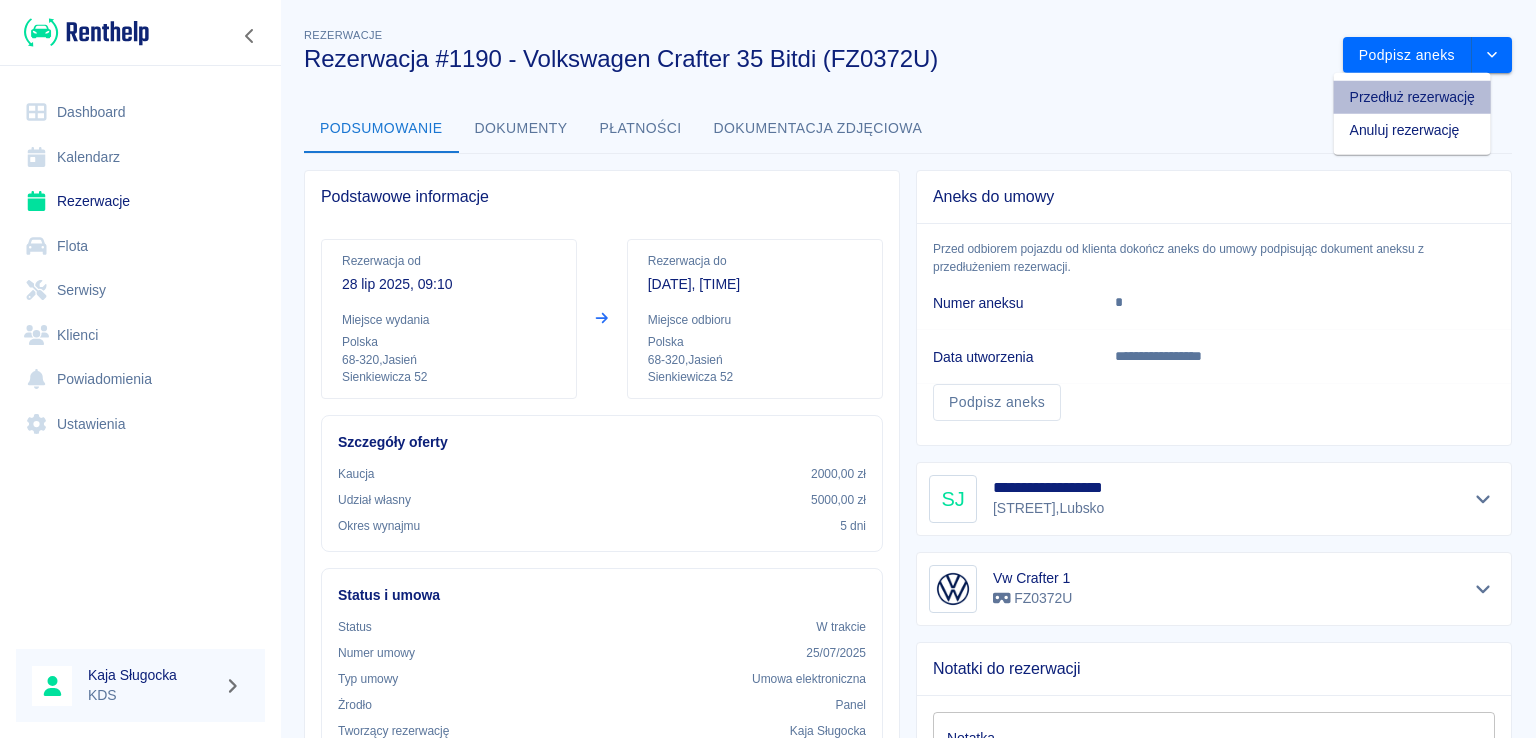 click on "Przedłuż rezerwację" at bounding box center [1412, 97] 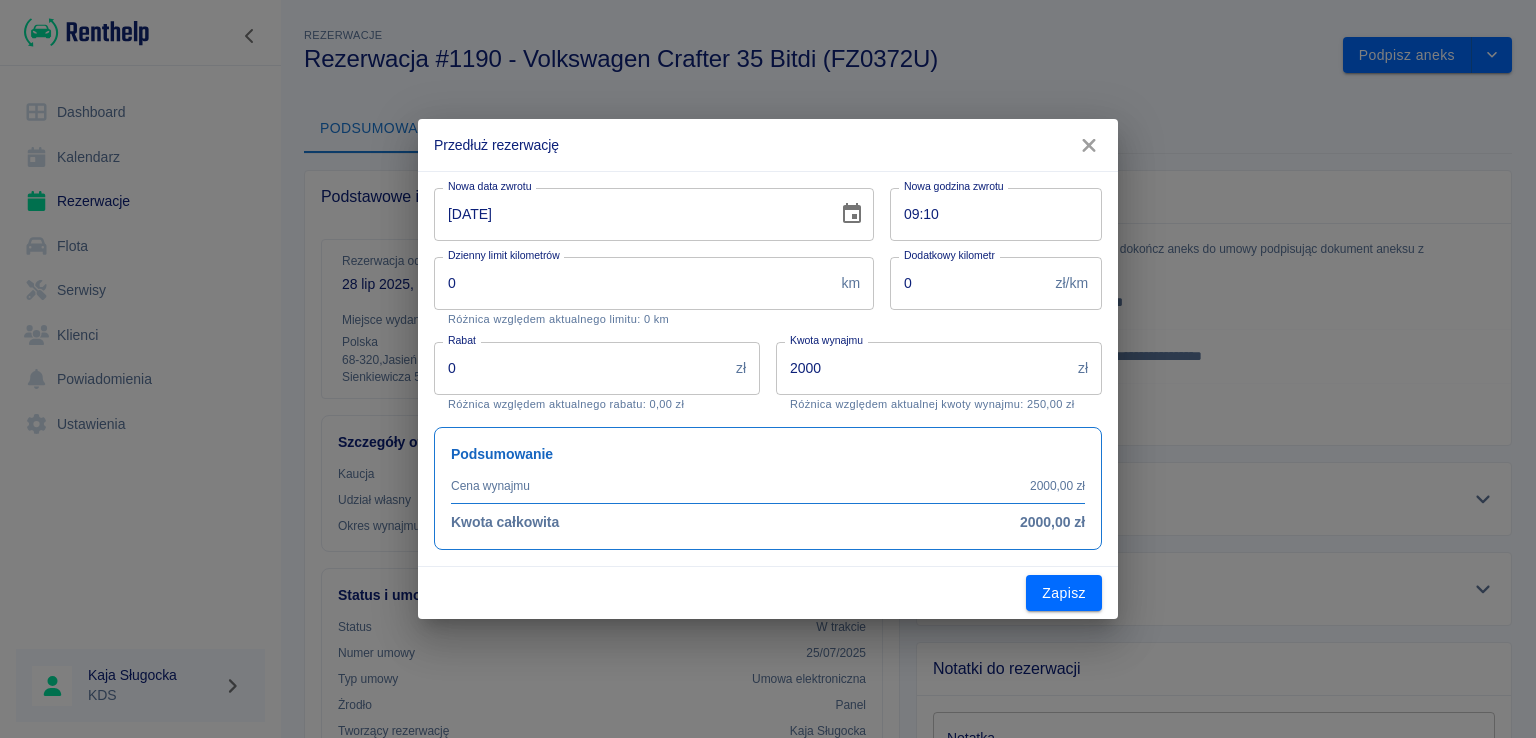 click on "2000" at bounding box center [923, 368] 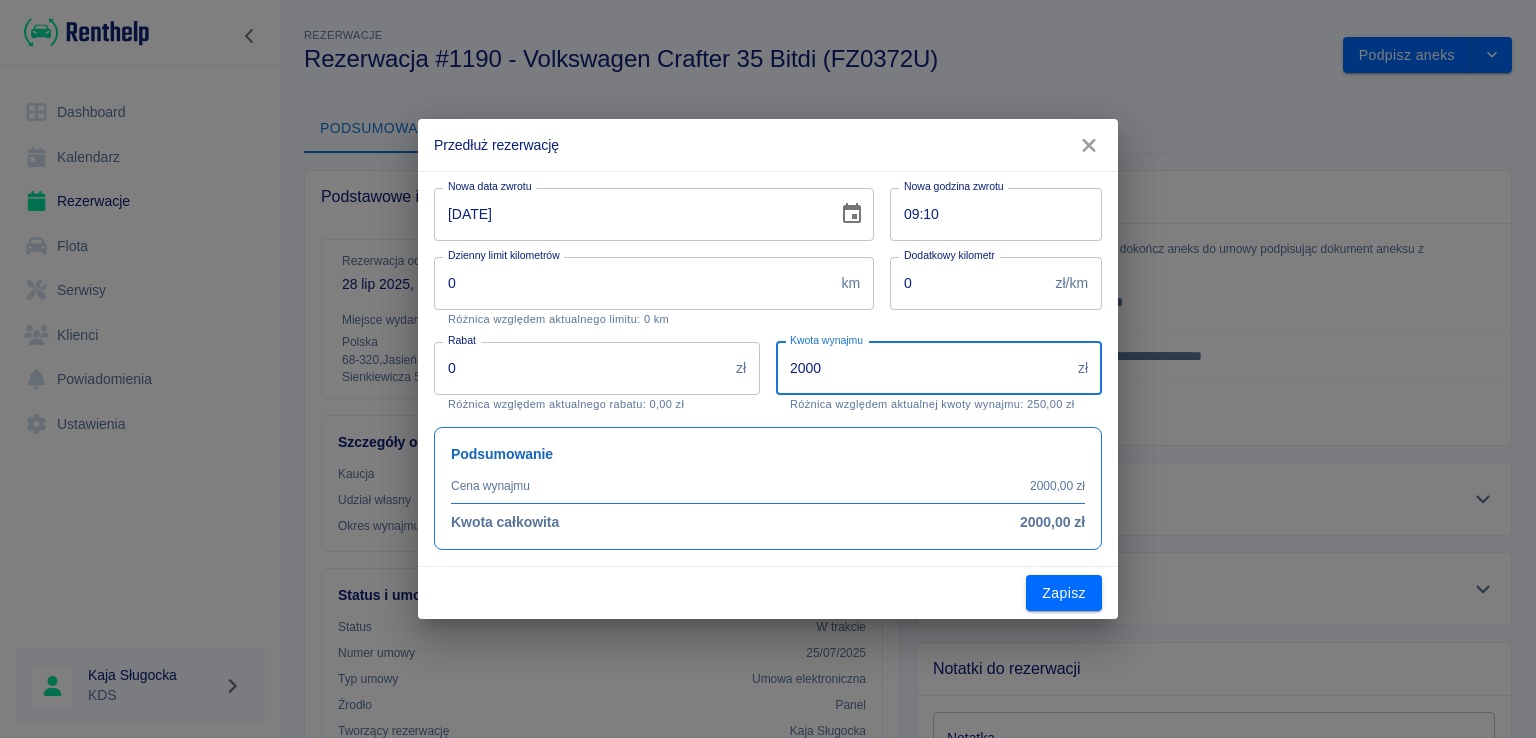 click on "2000" at bounding box center [923, 368] 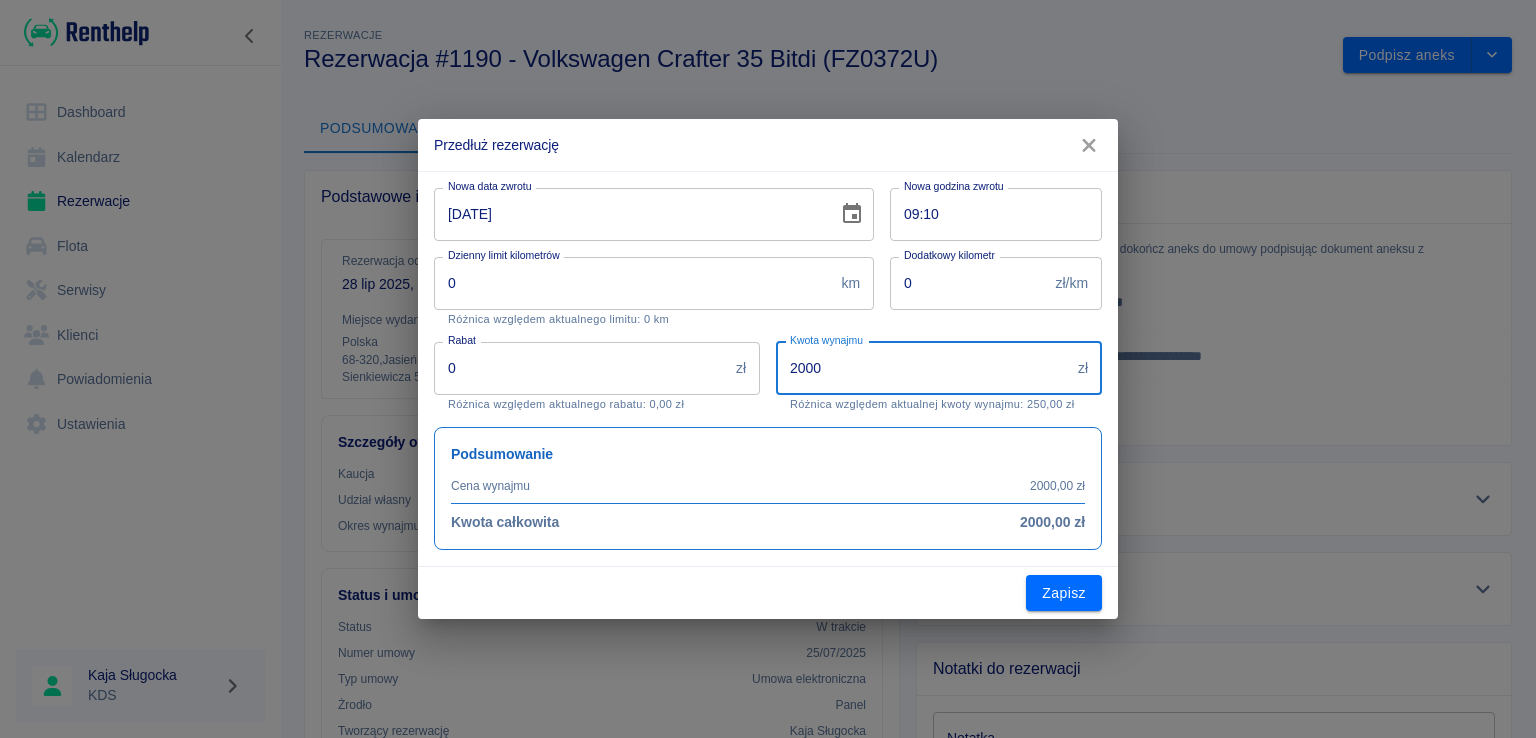 click on "[DATE]" at bounding box center [629, 214] 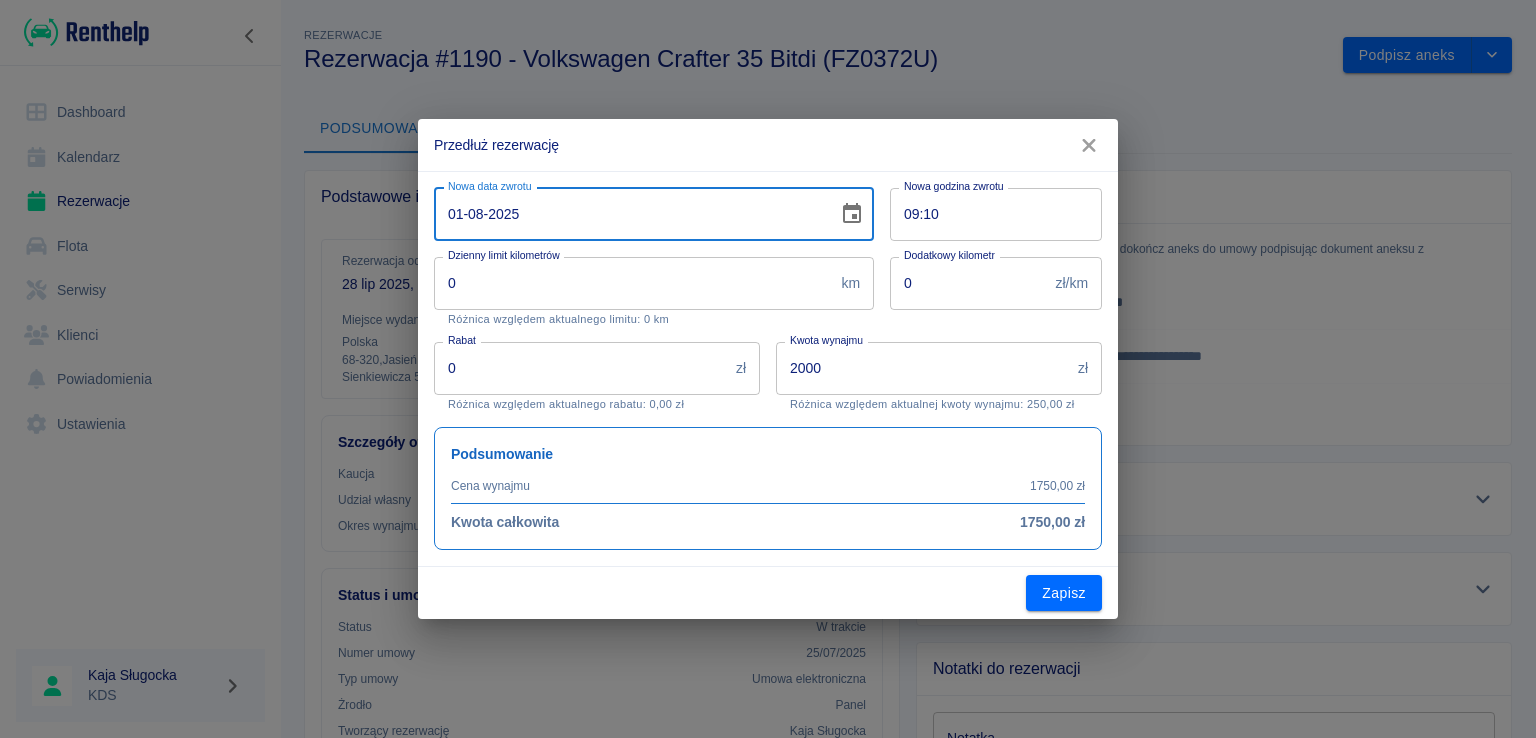 type on "[DATE]" 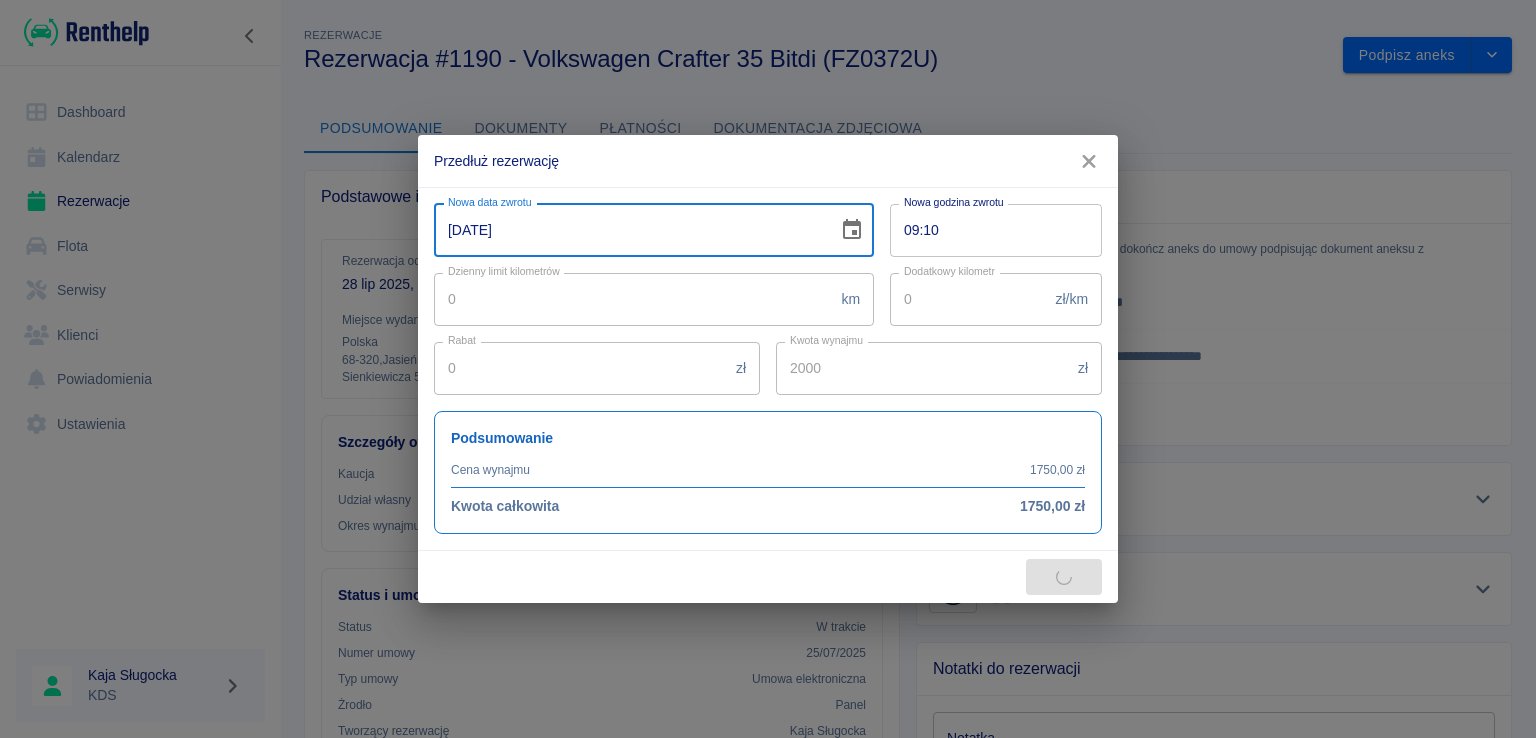 type on "[NUMBER]" 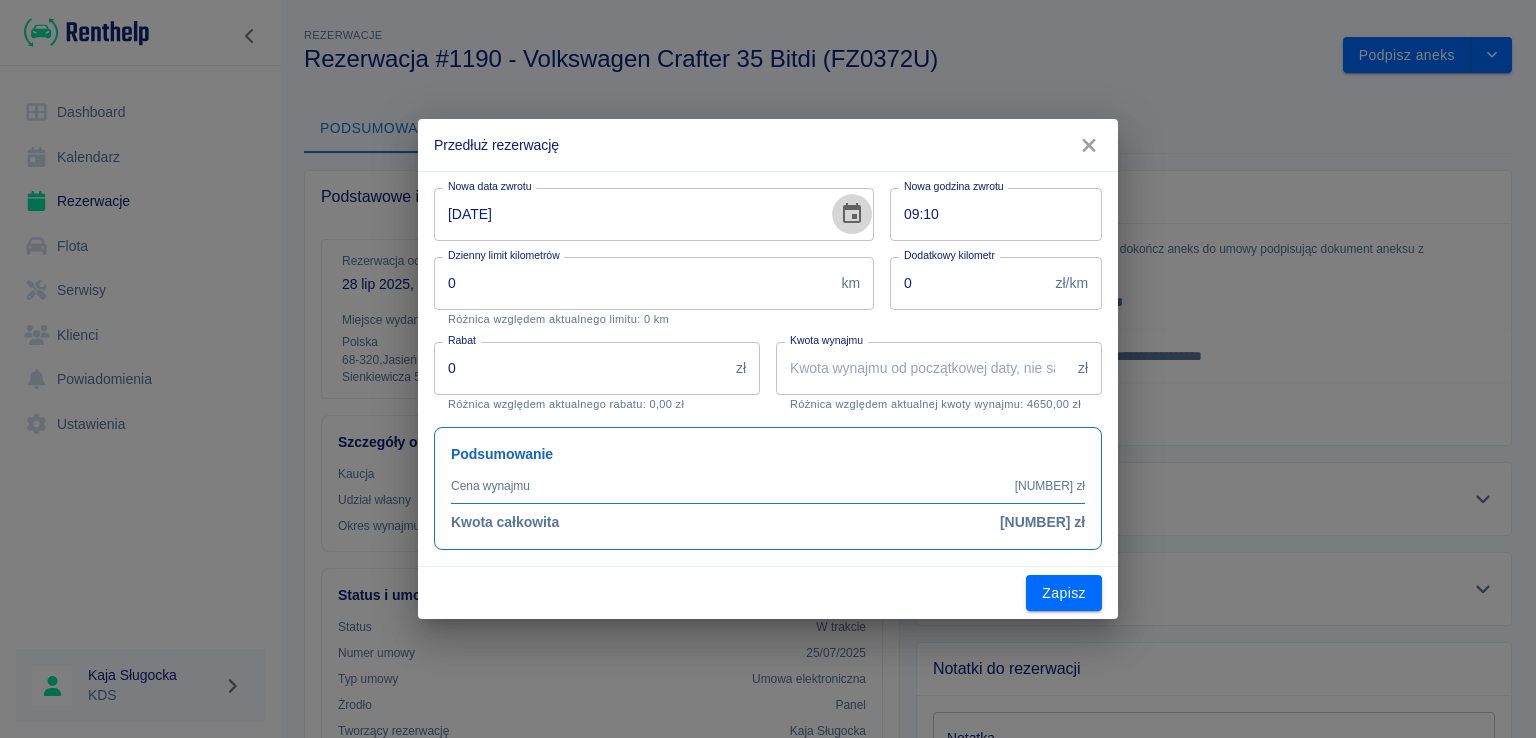 click 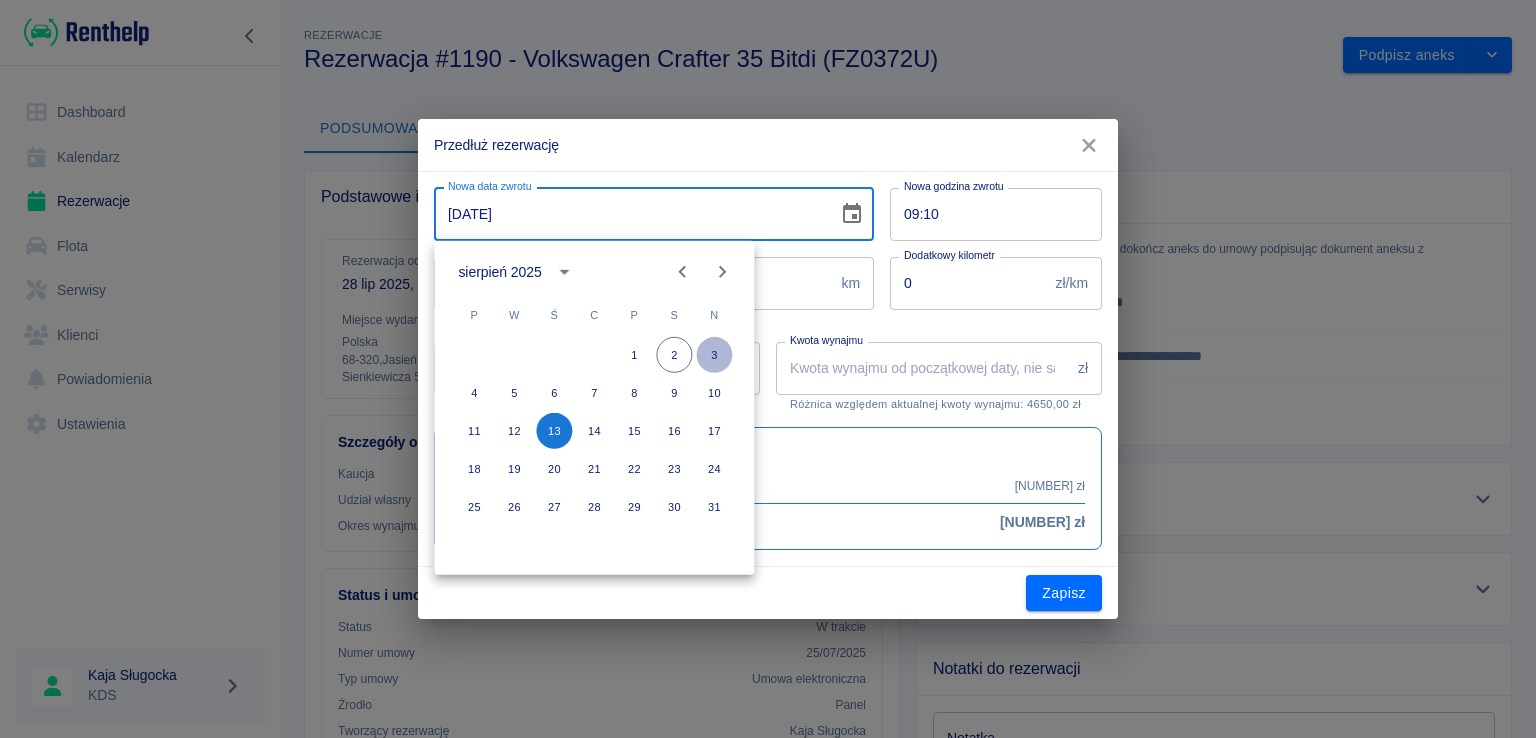click on "3" at bounding box center [714, 355] 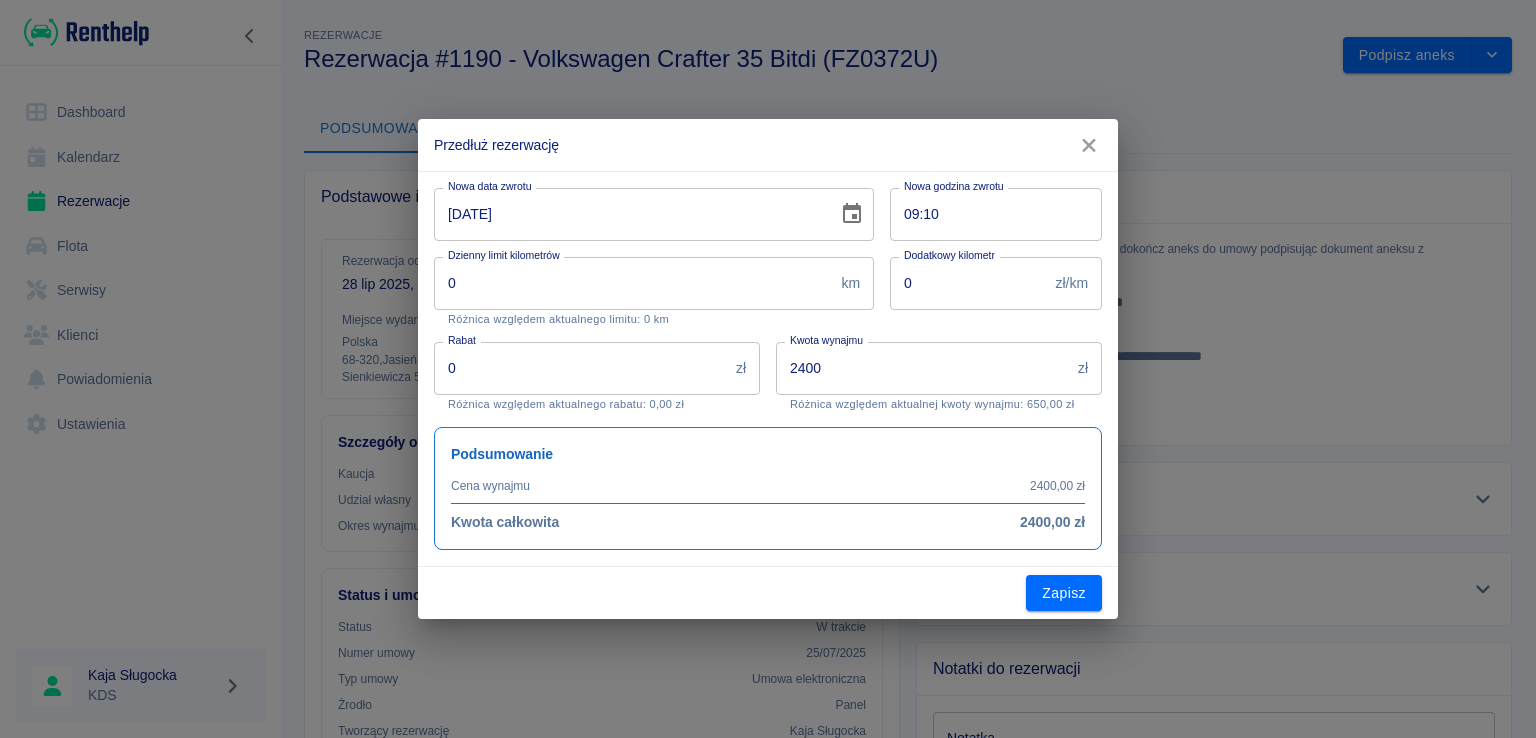 click on "2400" at bounding box center [923, 368] 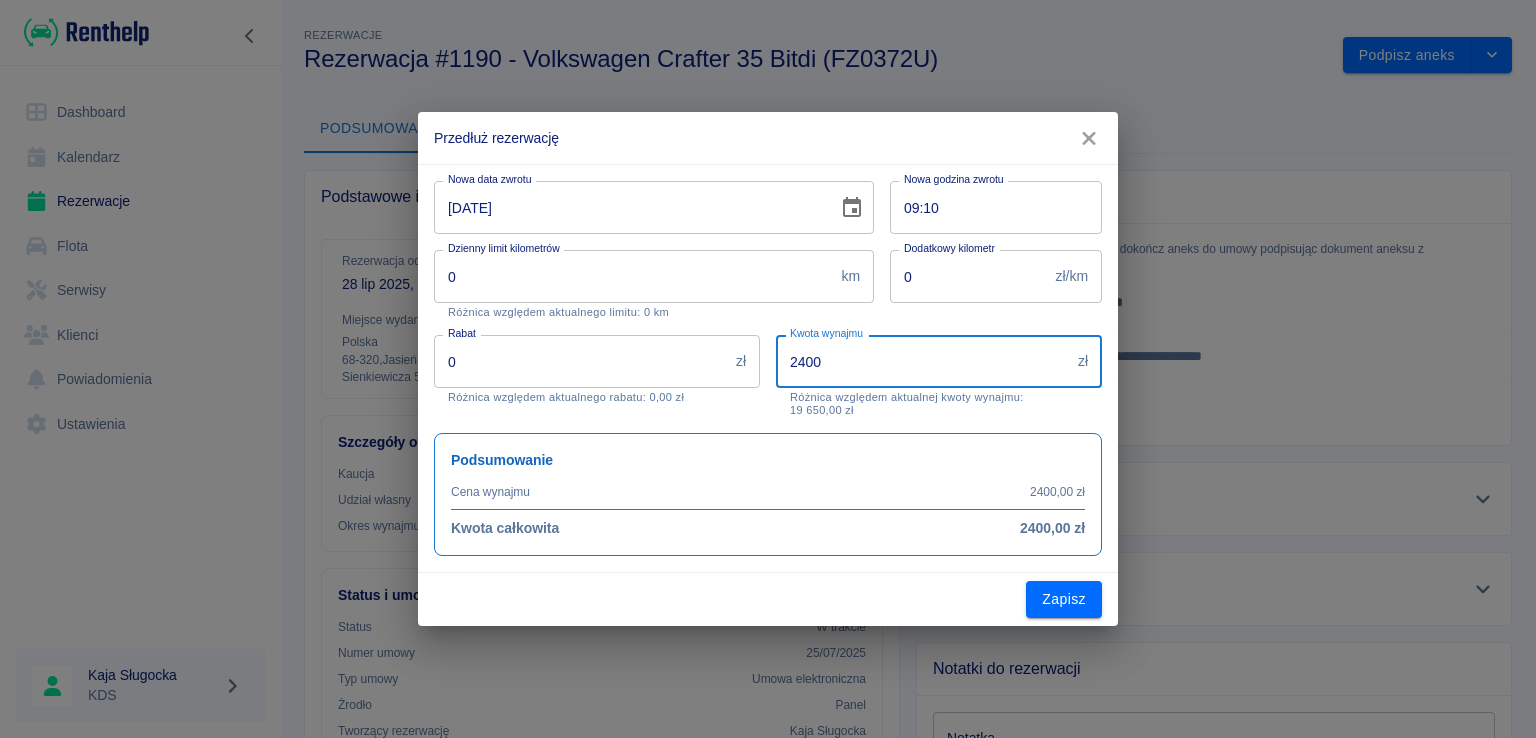 click on "[NUMBER]" at bounding box center [923, 361] 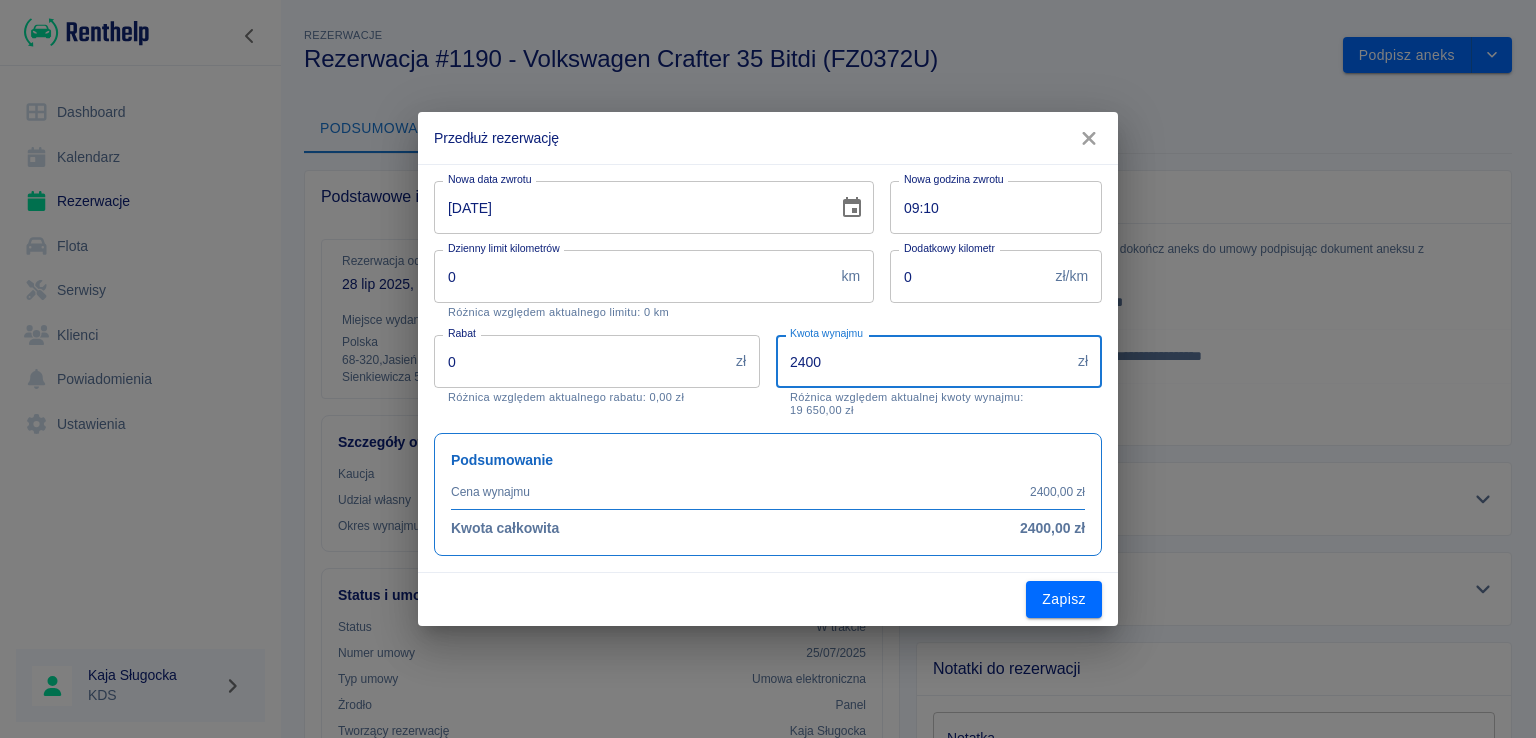 click on "[NUMBER]" at bounding box center (923, 361) 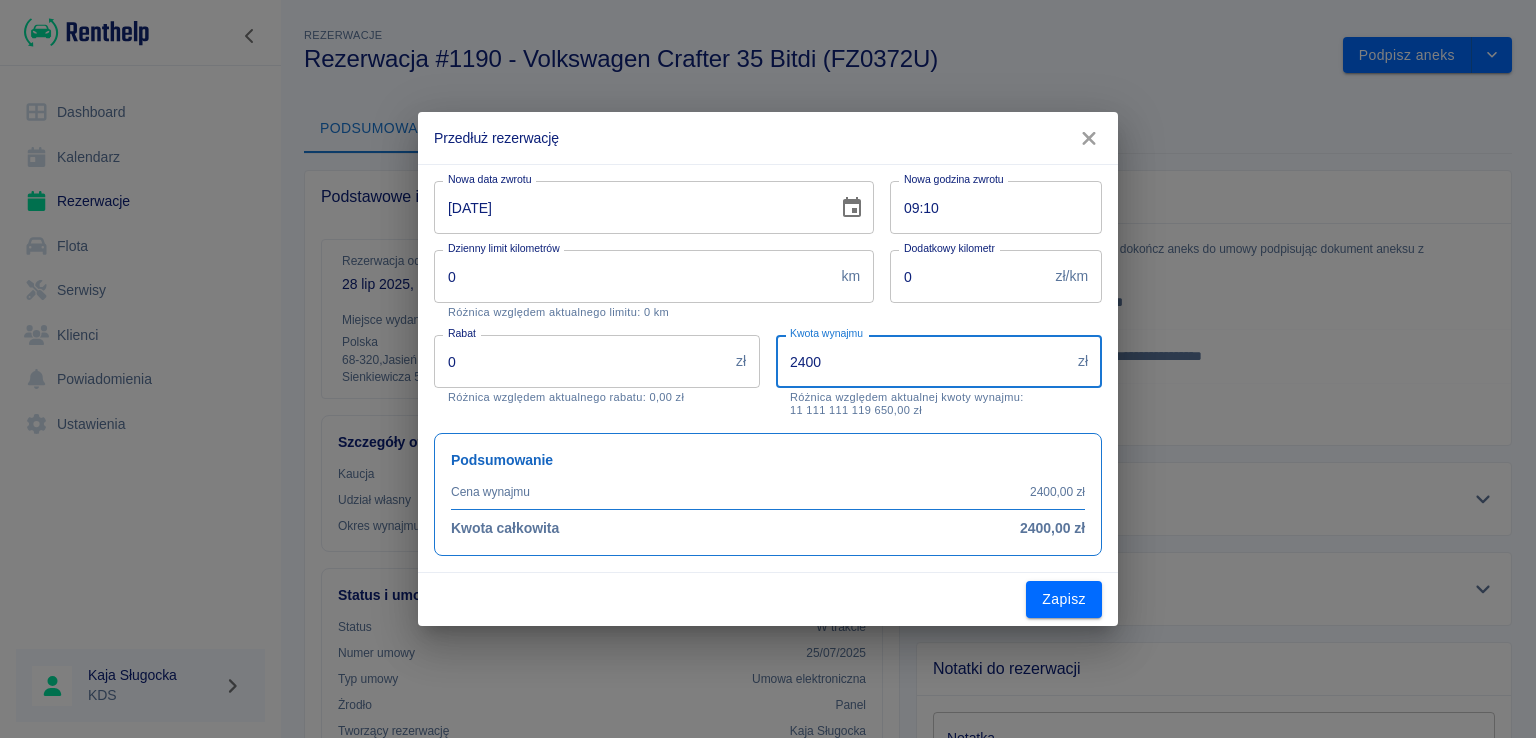 click on "[NUMBER]" at bounding box center [923, 361] 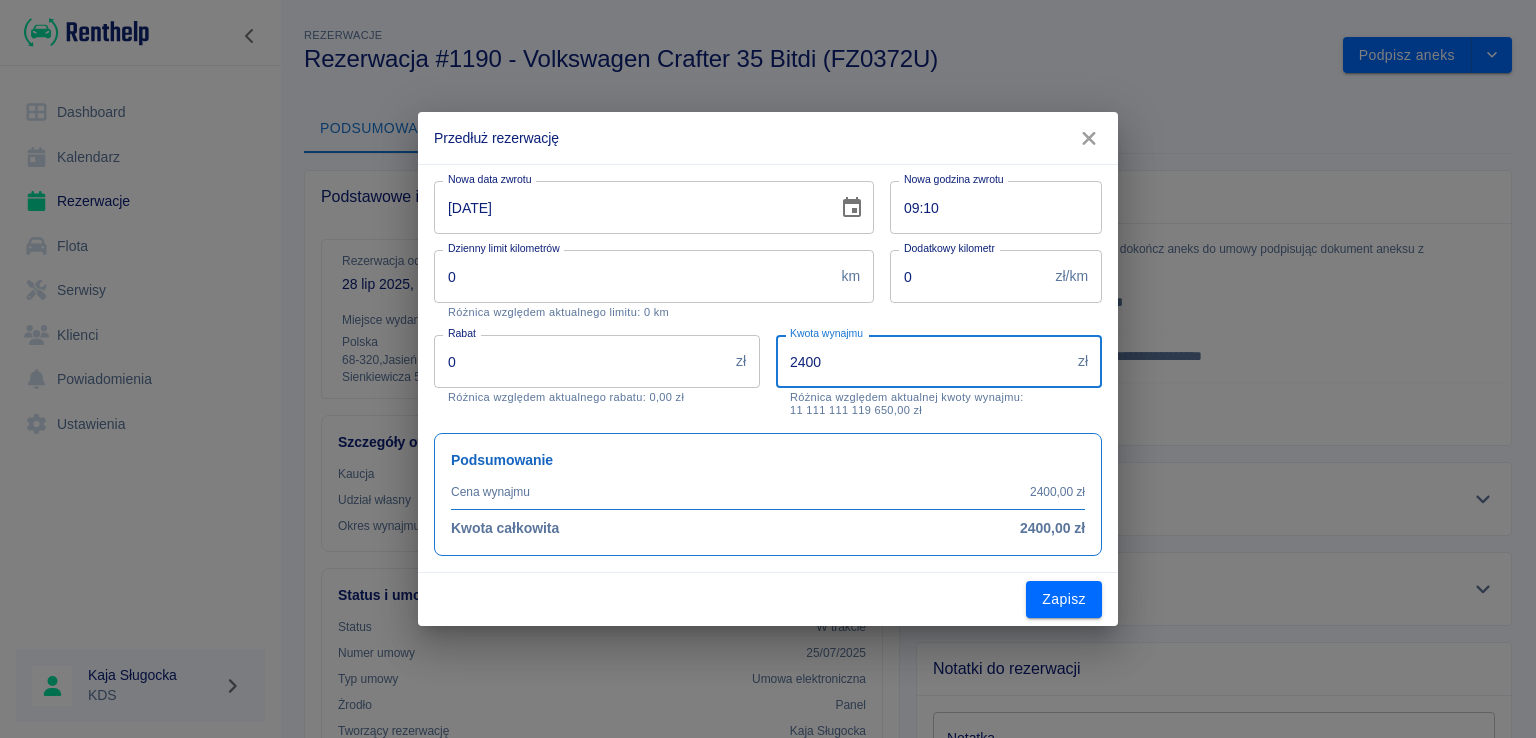 click on "[NUMBER]" at bounding box center [923, 361] 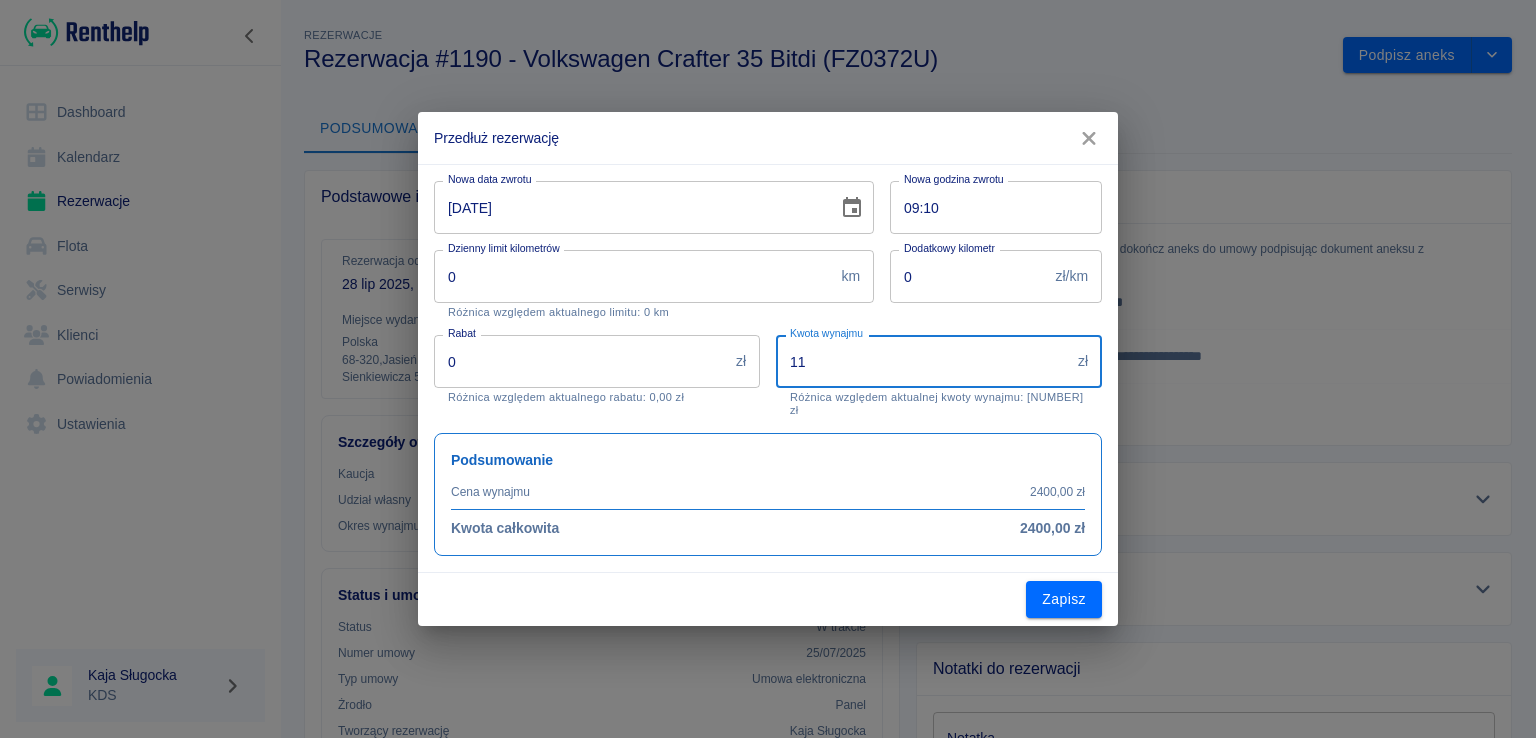 click on "11" at bounding box center [923, 361] 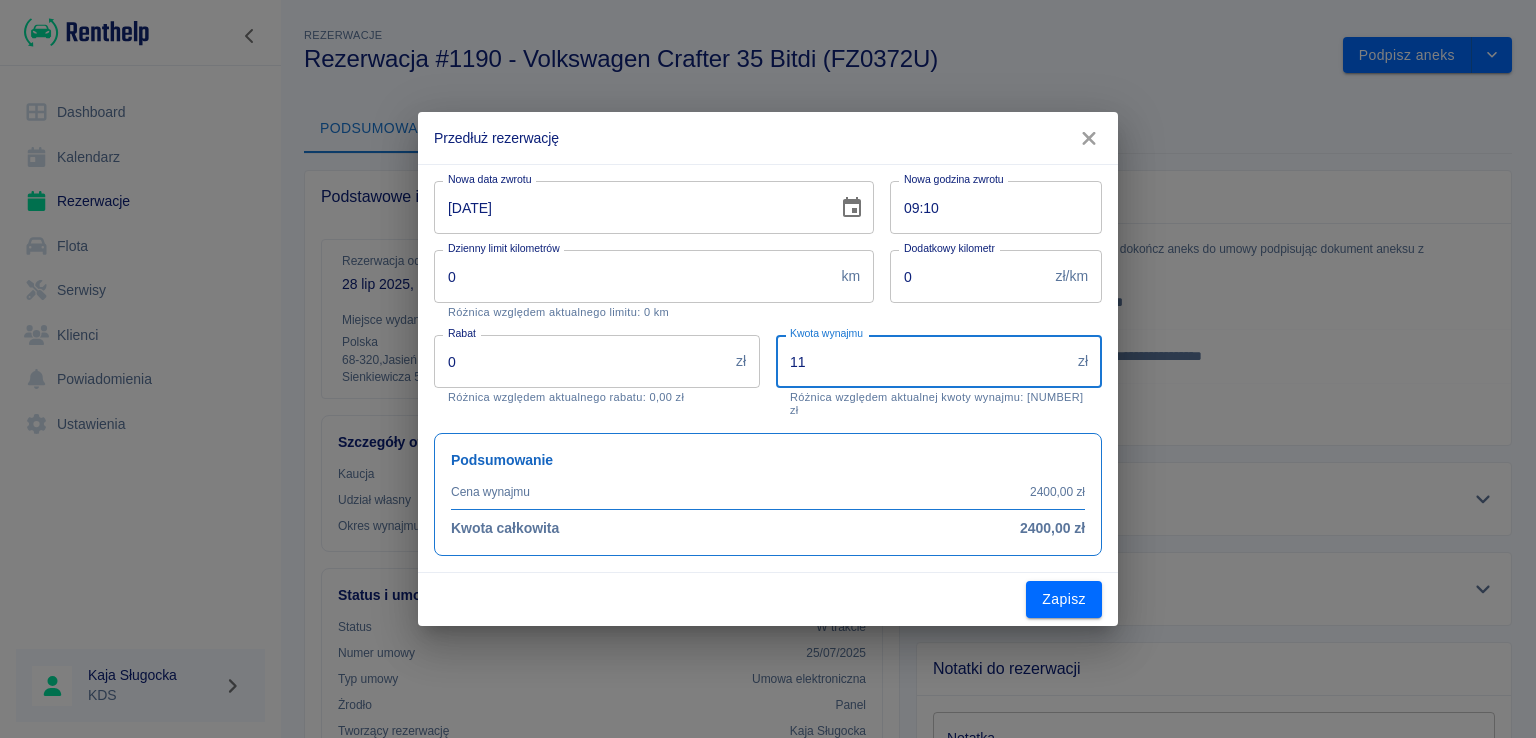 click on "11" at bounding box center (923, 361) 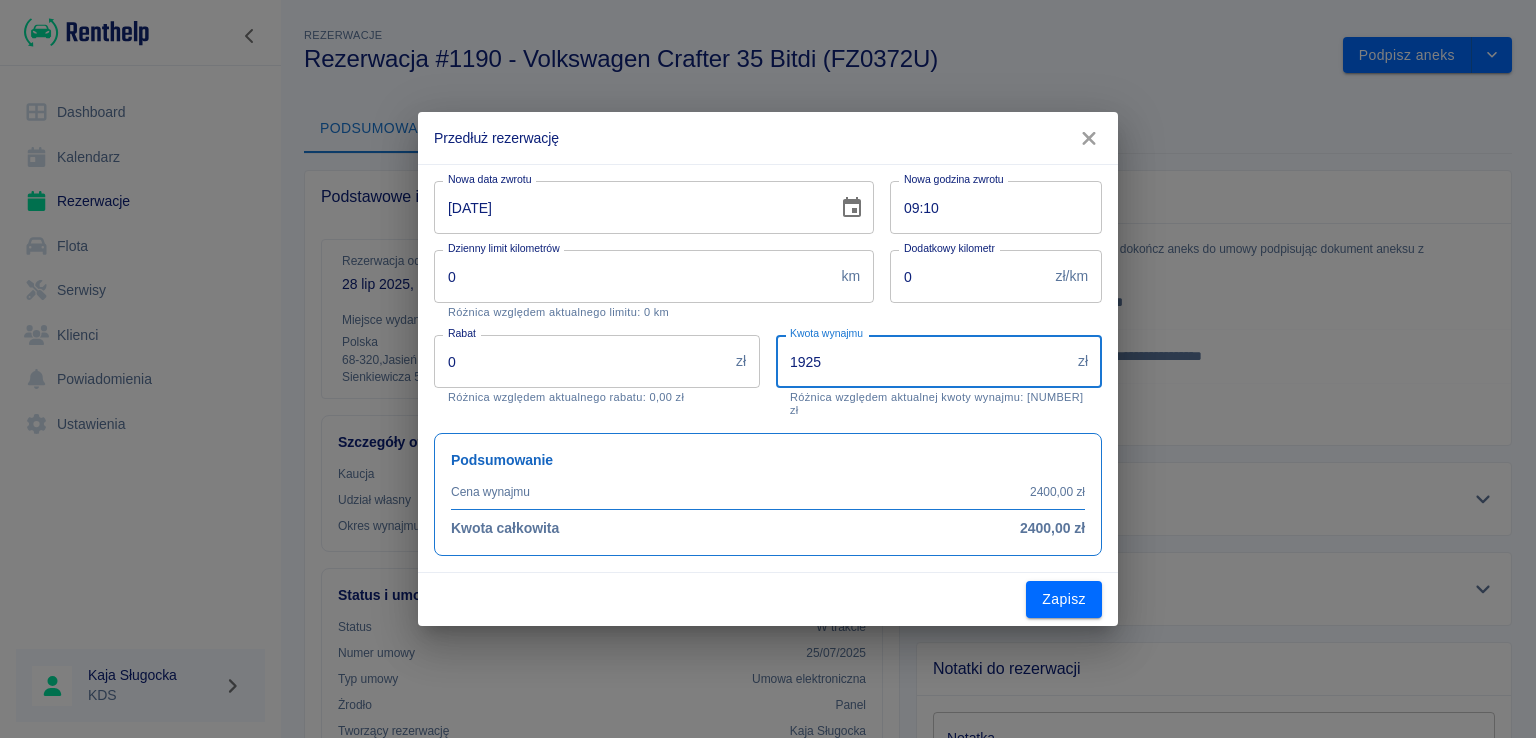 type on "1925" 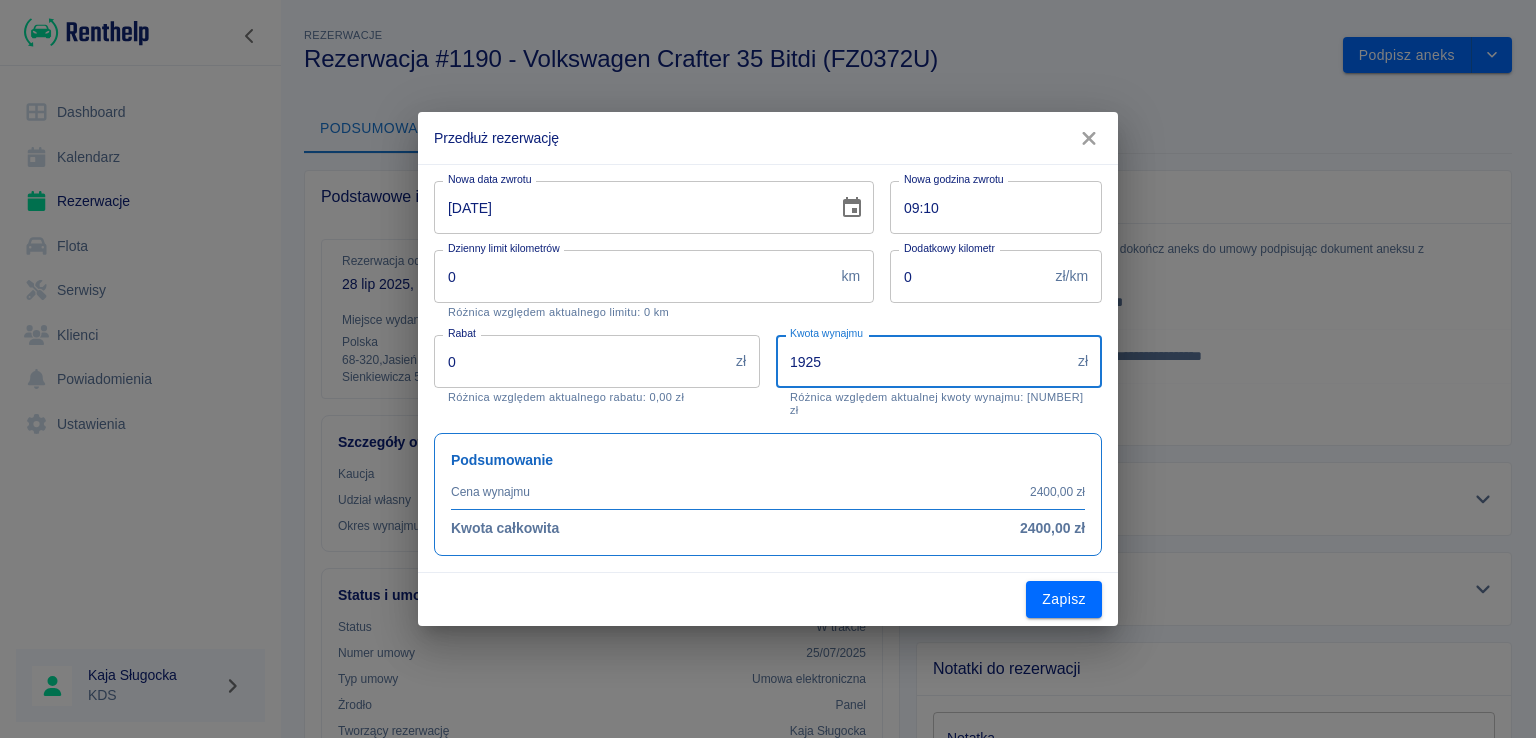 click on "09:10" at bounding box center [989, 207] 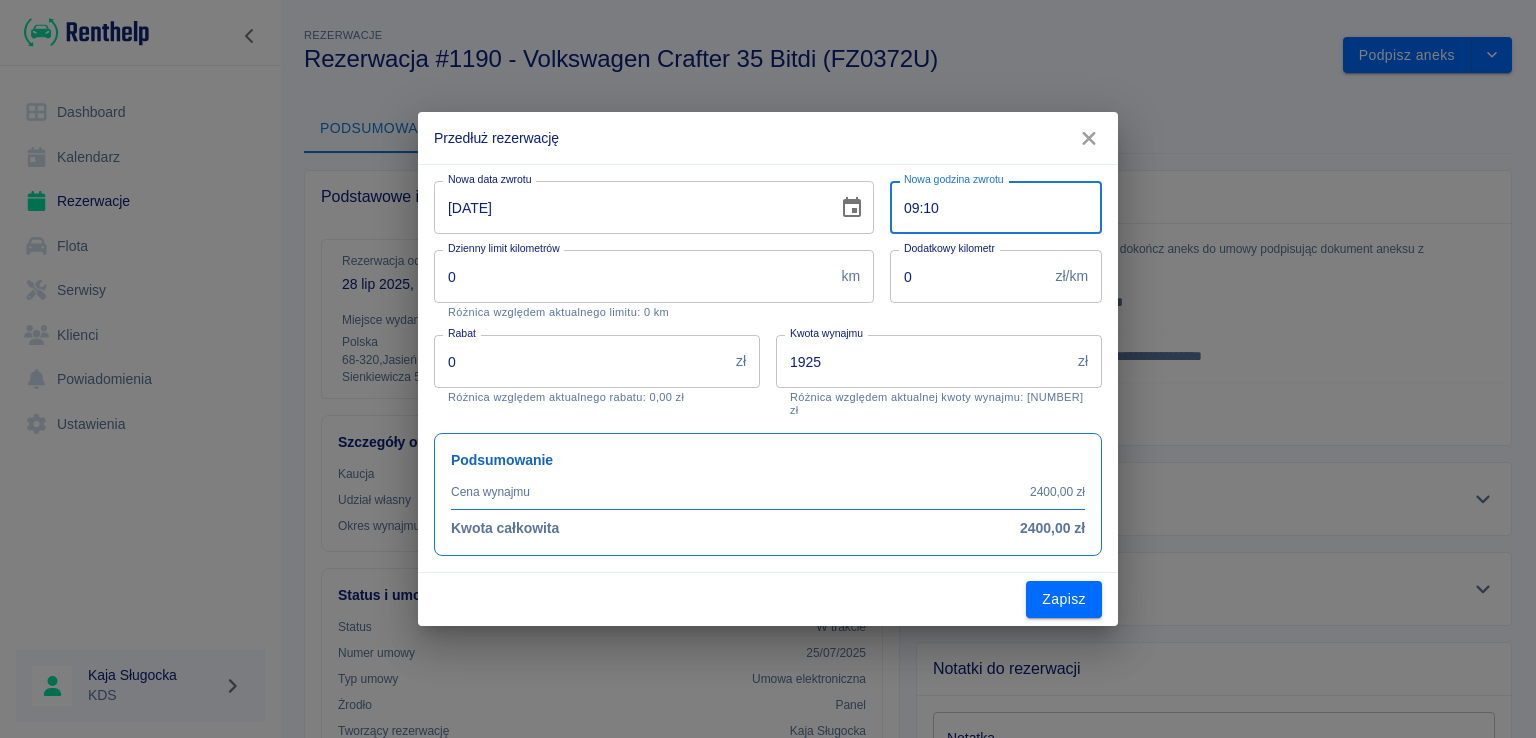 type on "09:00" 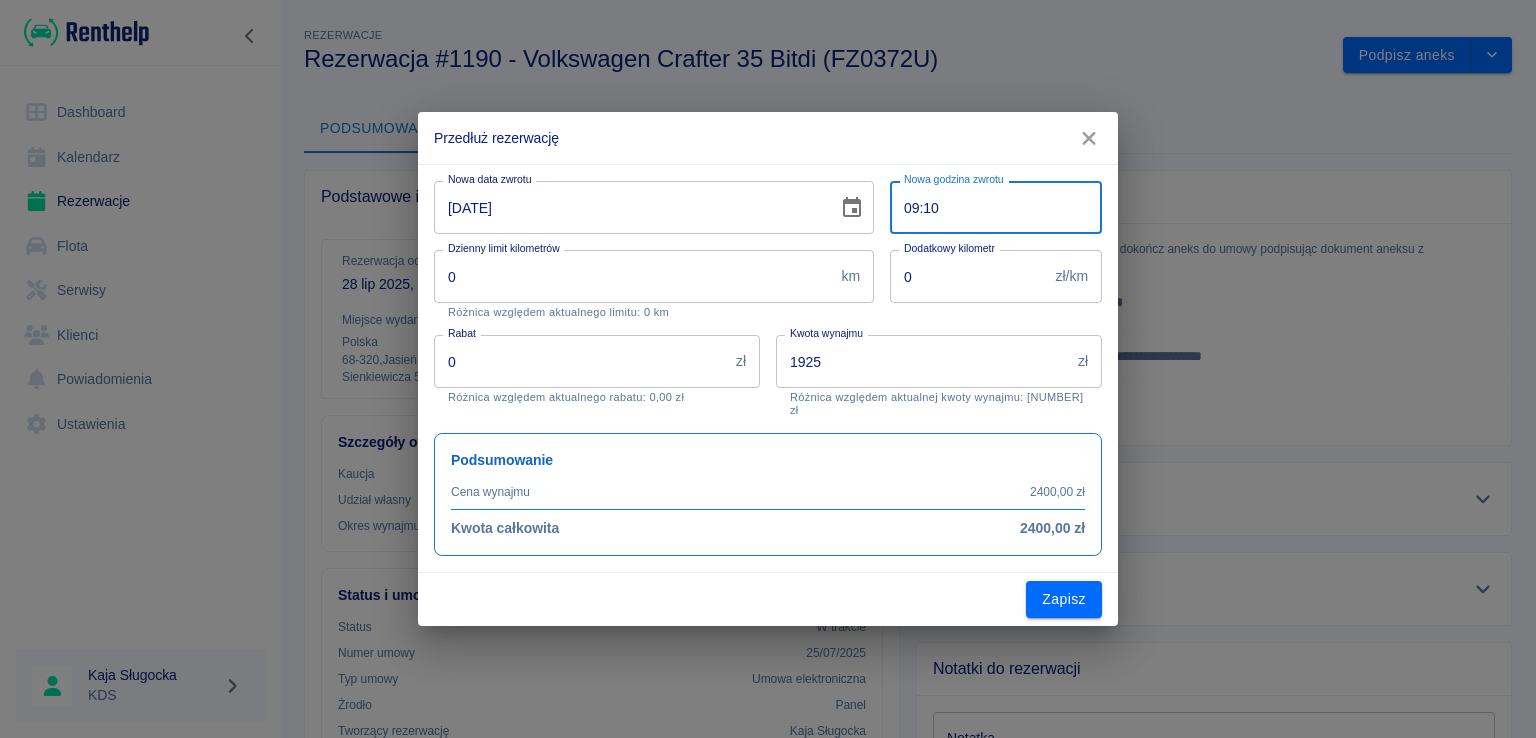 type on "2400" 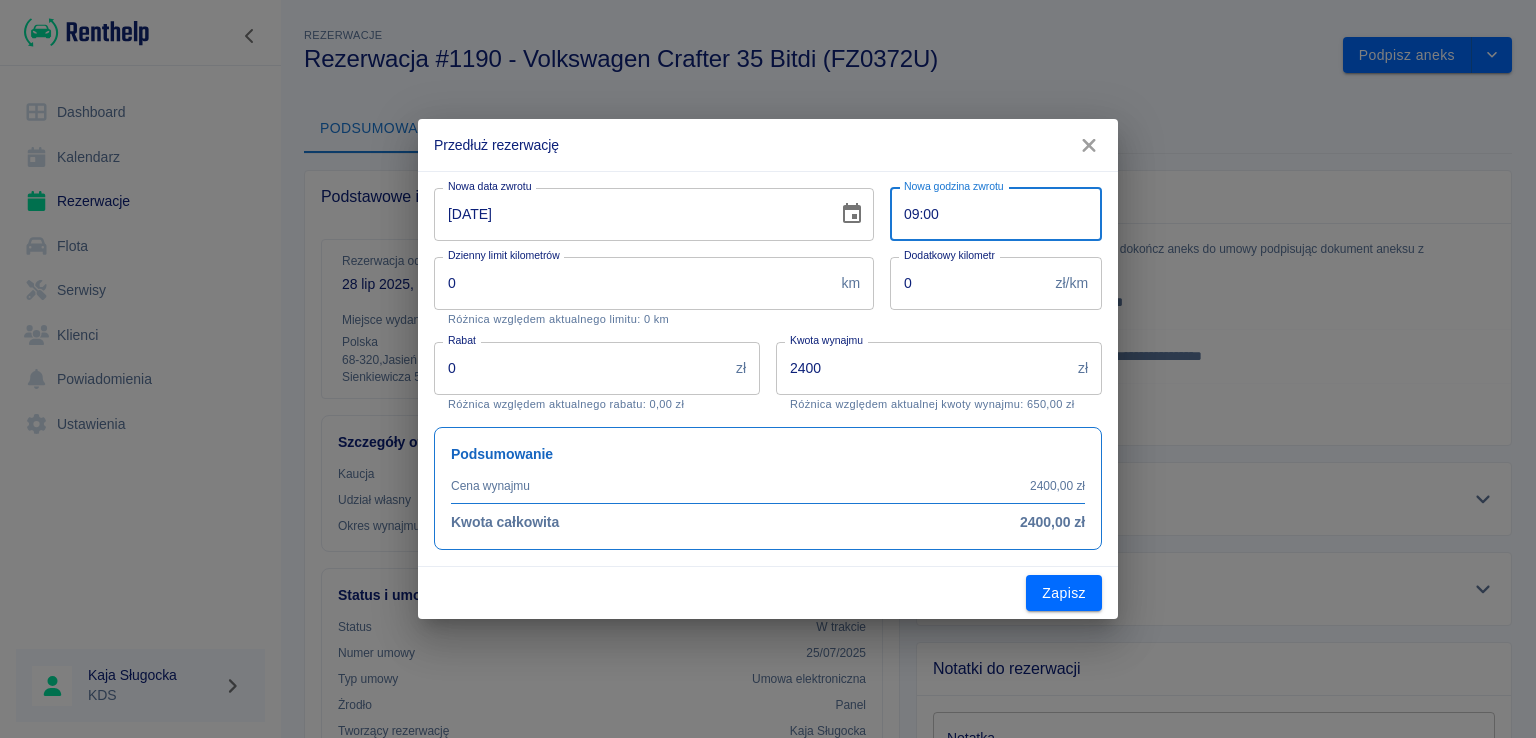 type on "09:00" 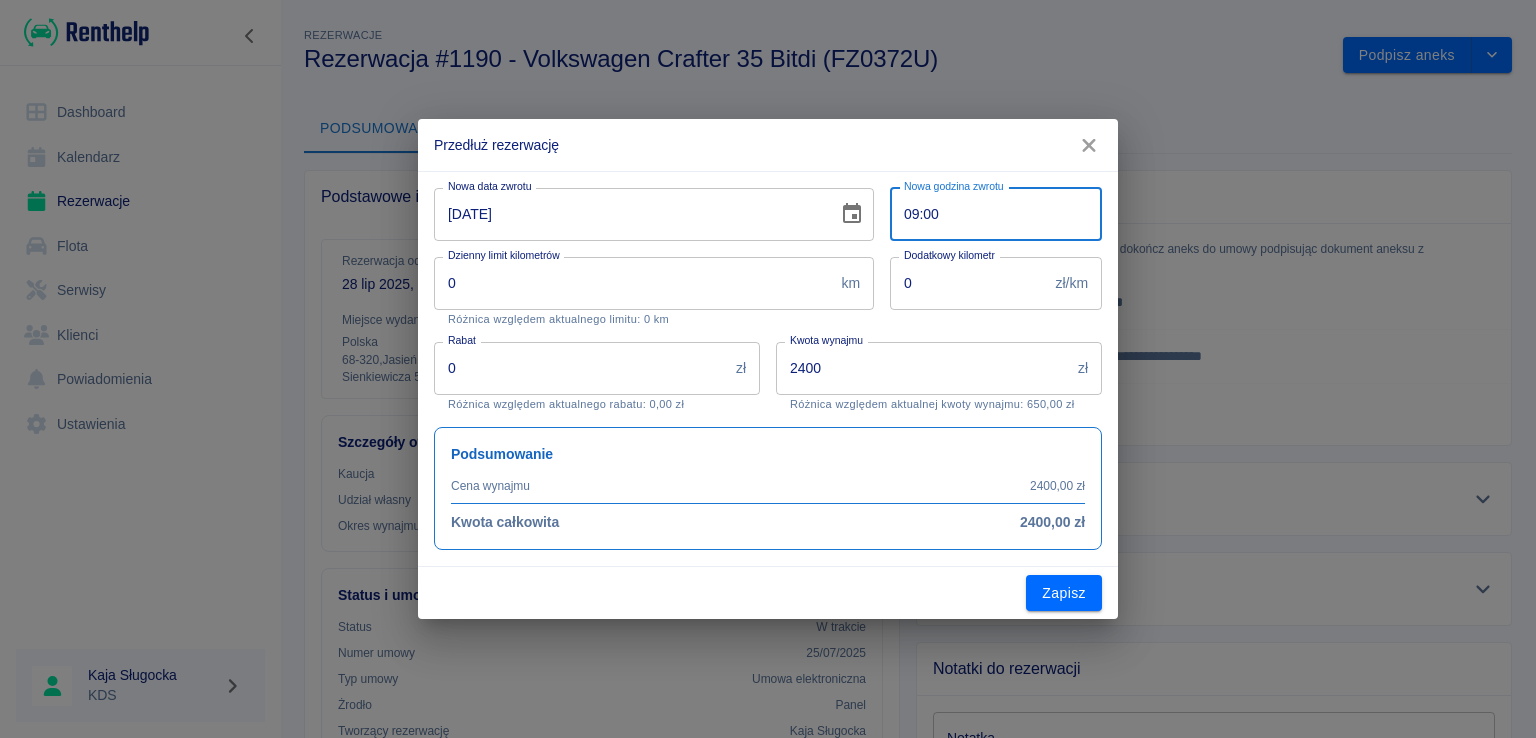 click on "2400" at bounding box center [923, 368] 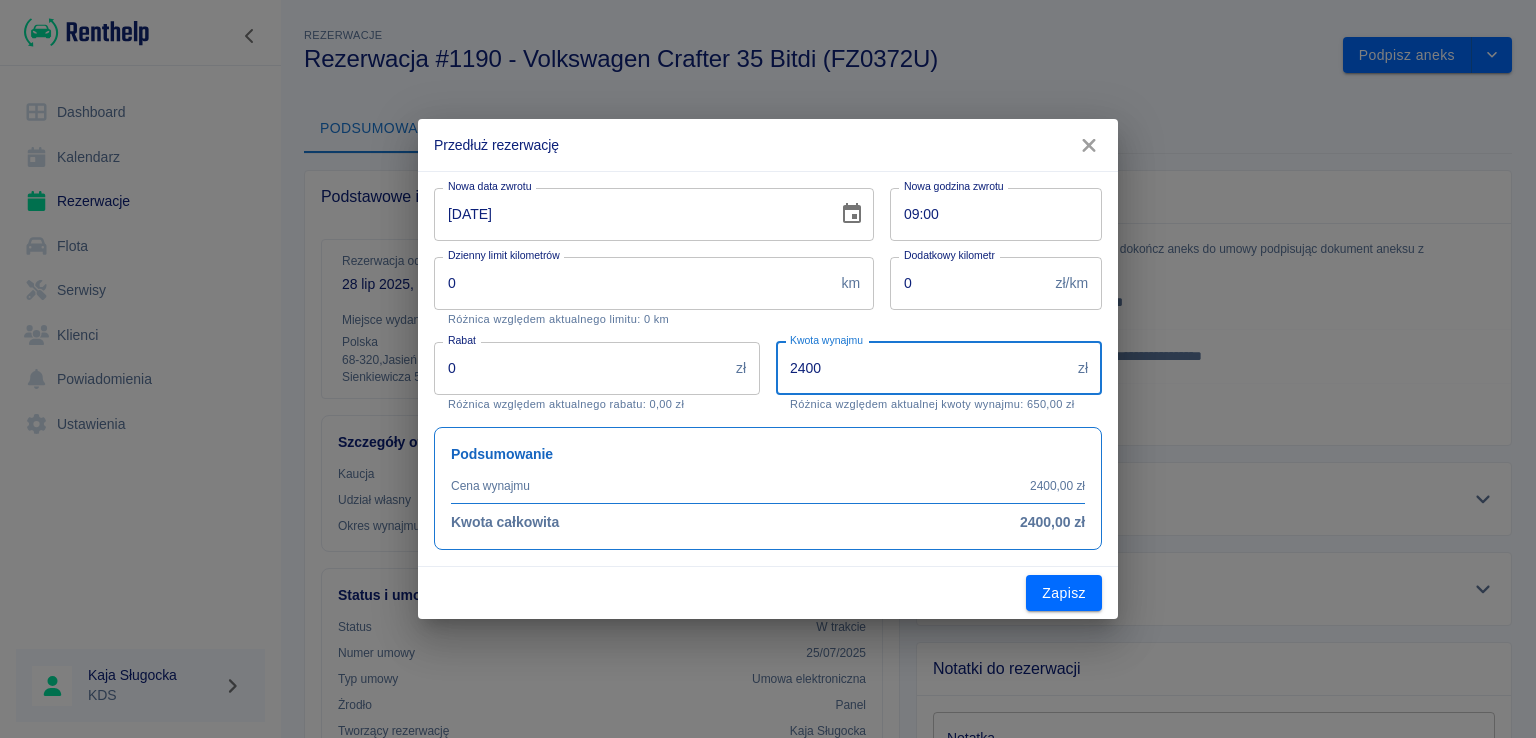 click on "2400" at bounding box center [923, 368] 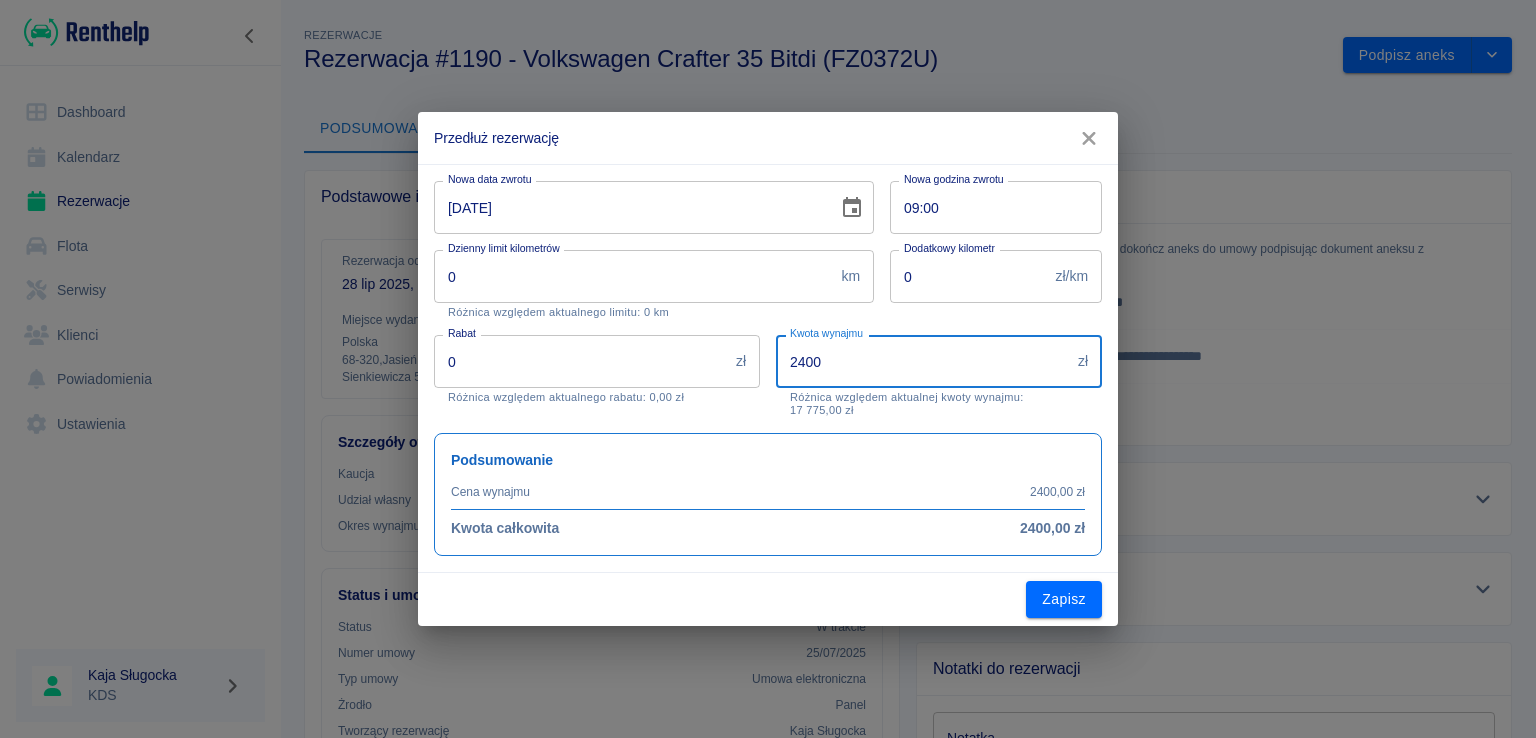 click on "[NUMBER]" at bounding box center (923, 361) 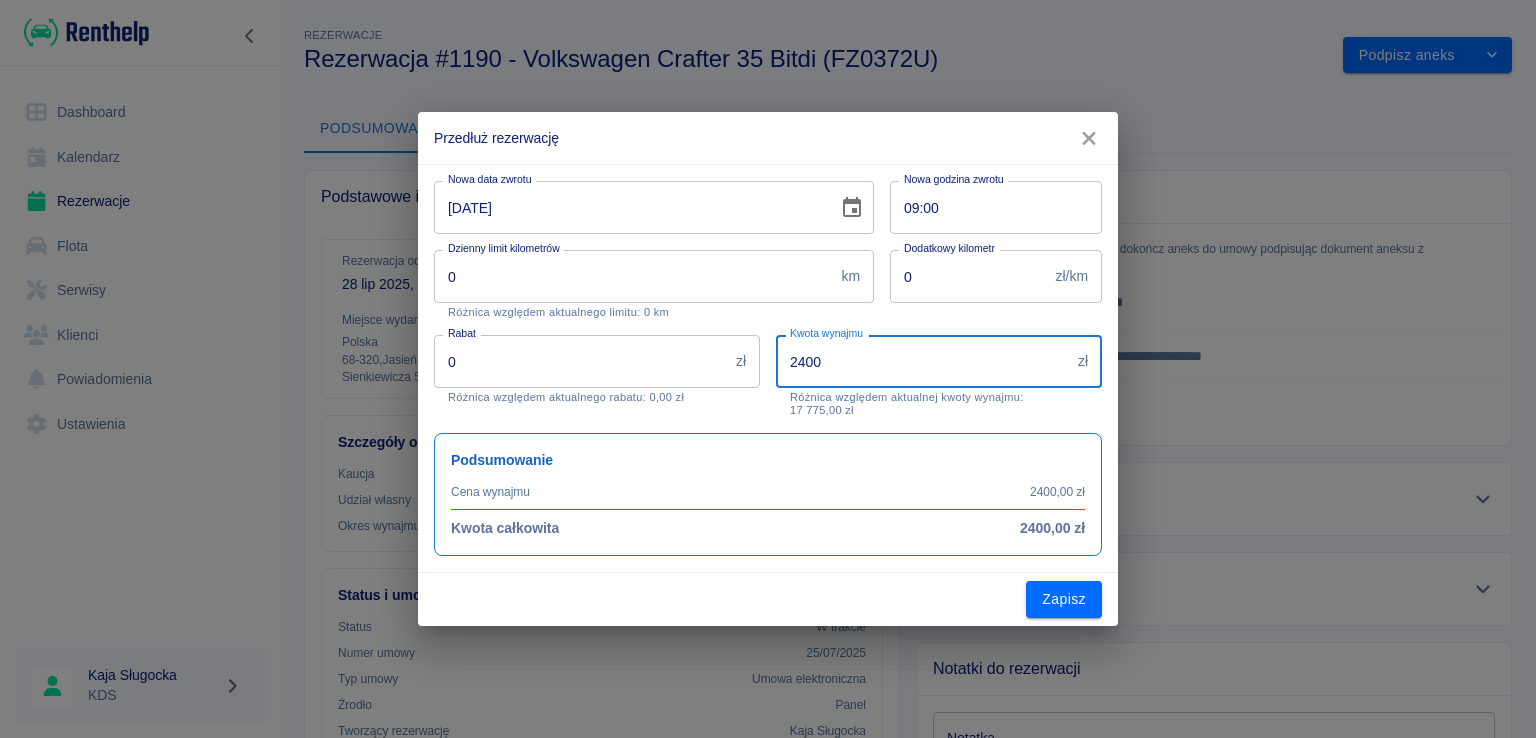 click on "[NUMBER]" at bounding box center (923, 361) 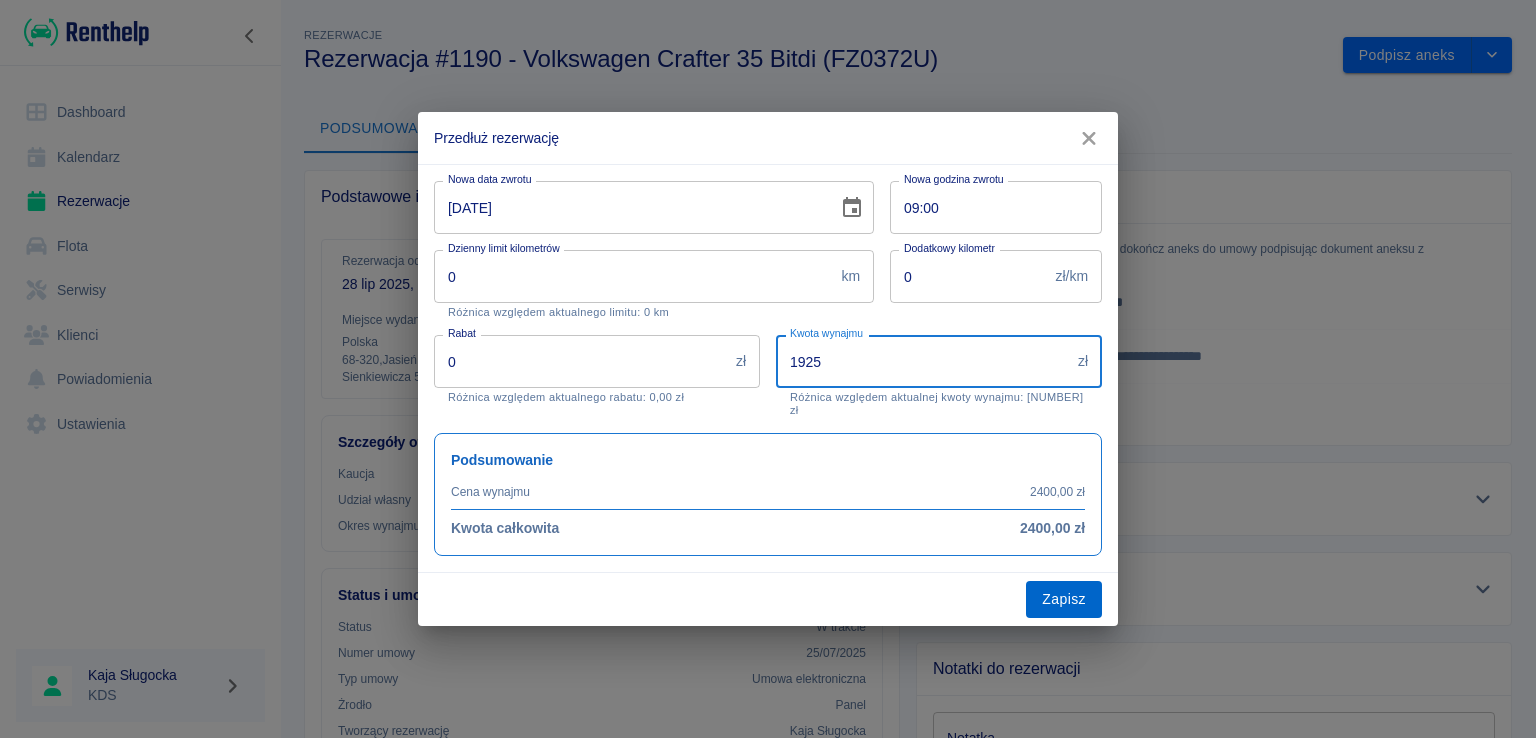 type on "1925" 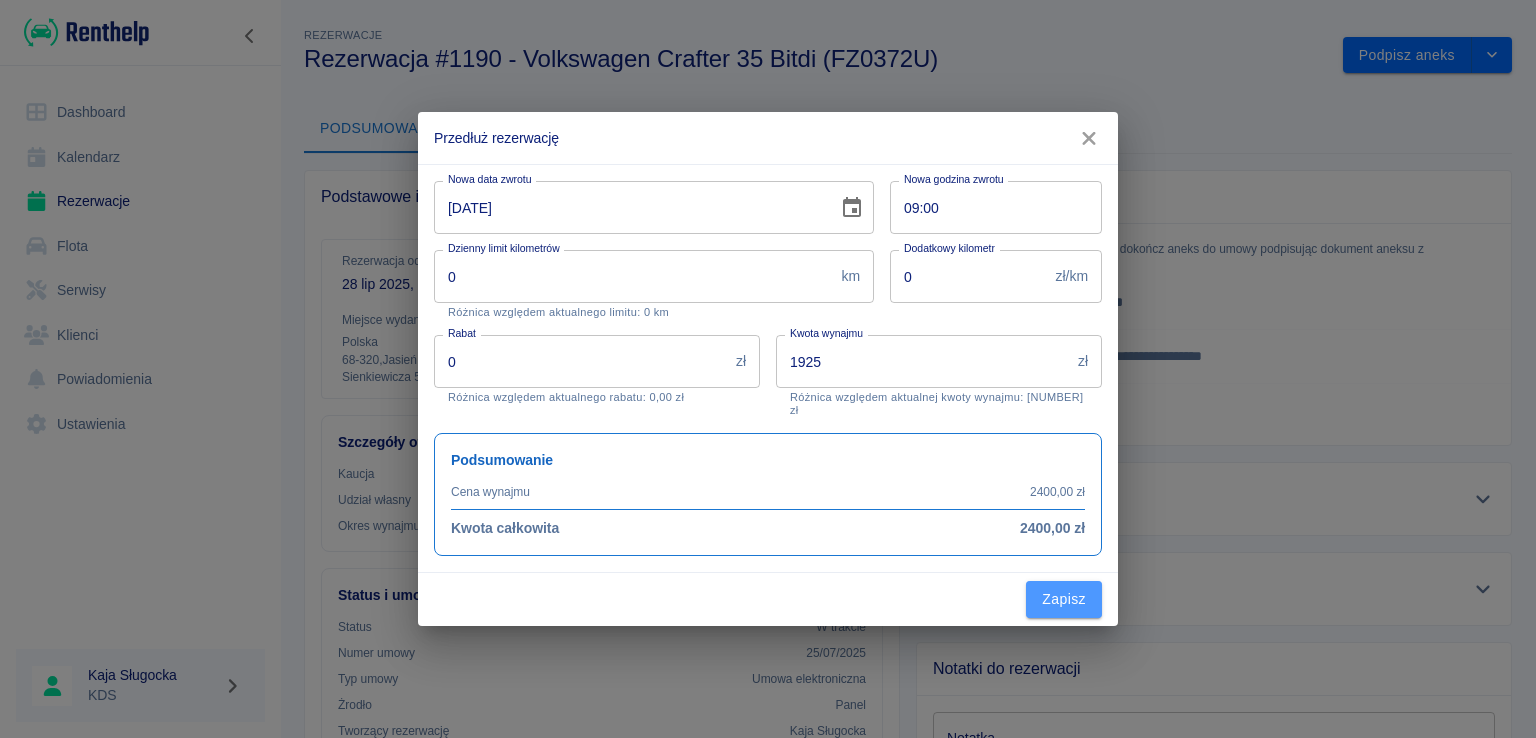 click on "Zapisz" at bounding box center [1064, 599] 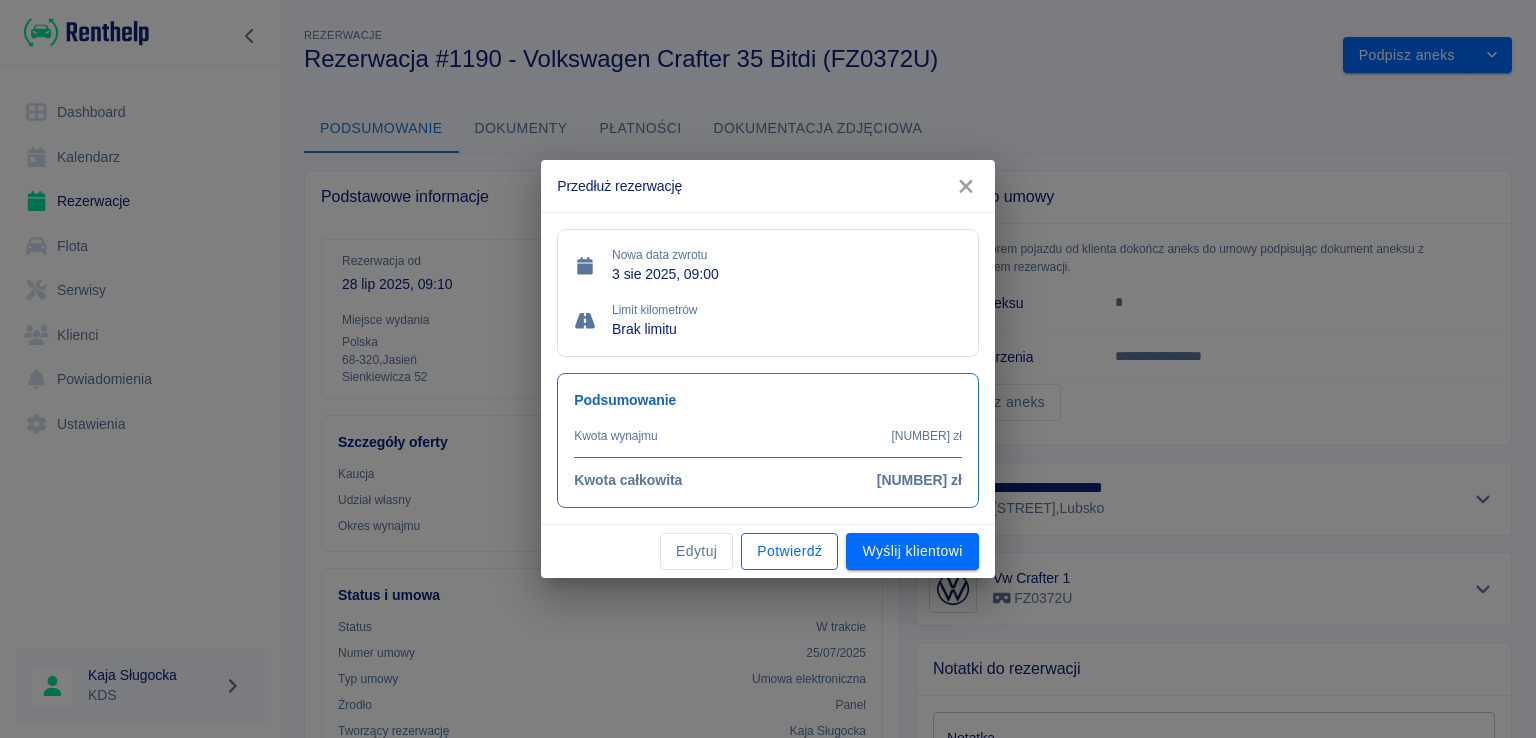 click on "Potwierdź" at bounding box center [789, 551] 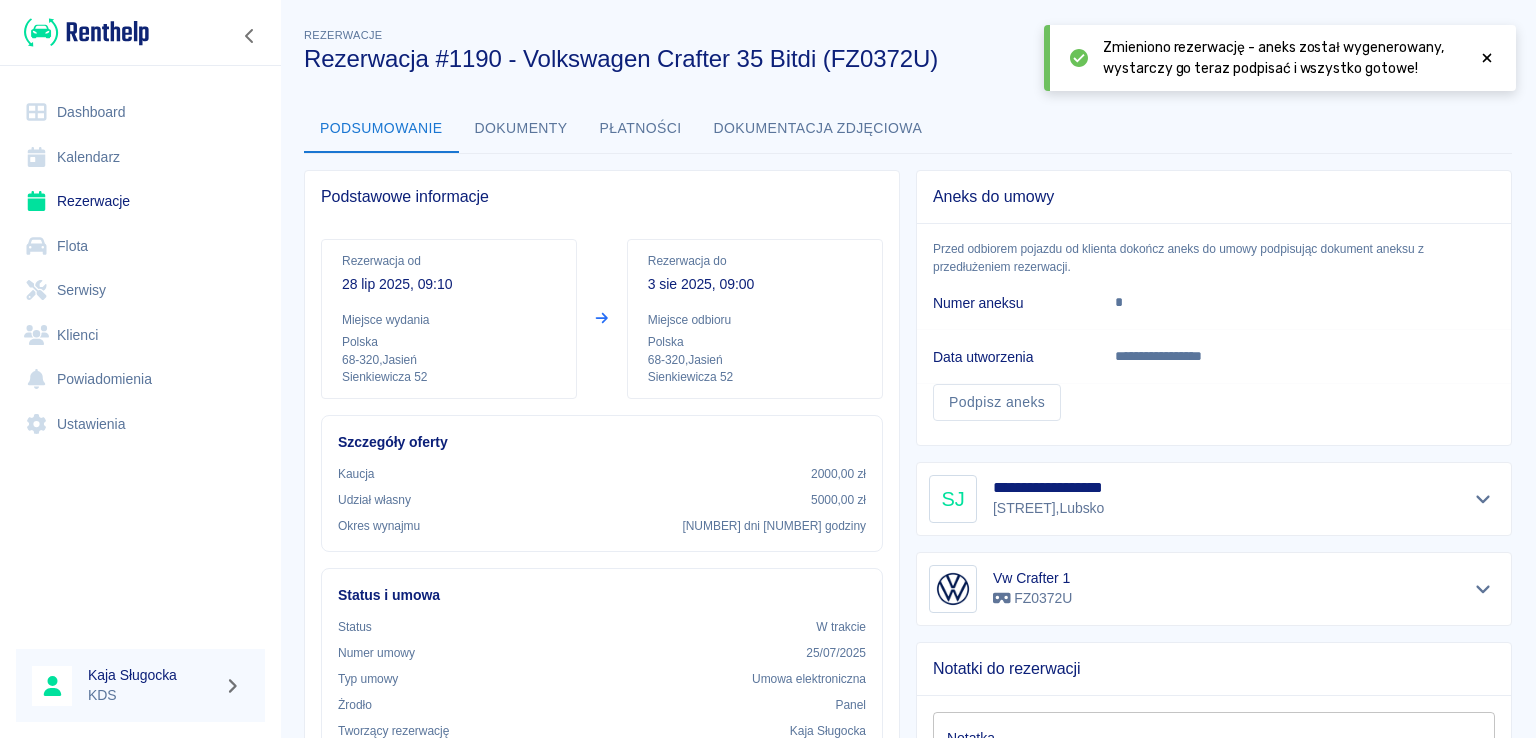 drag, startPoint x: 1488, startPoint y: 61, endPoint x: 1378, endPoint y: 168, distance: 153.45683 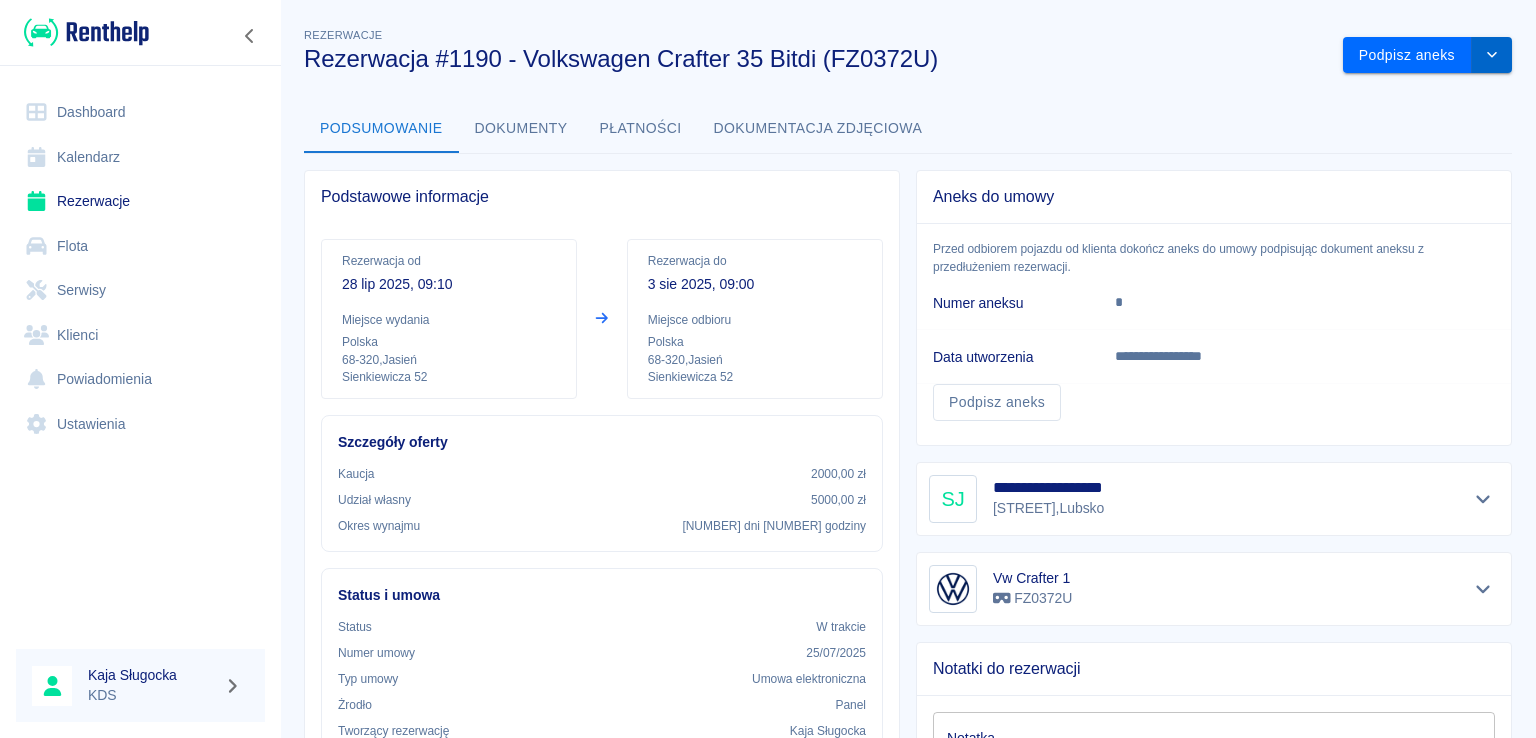drag, startPoint x: 1491, startPoint y: 80, endPoint x: 1472, endPoint y: 57, distance: 29.832869 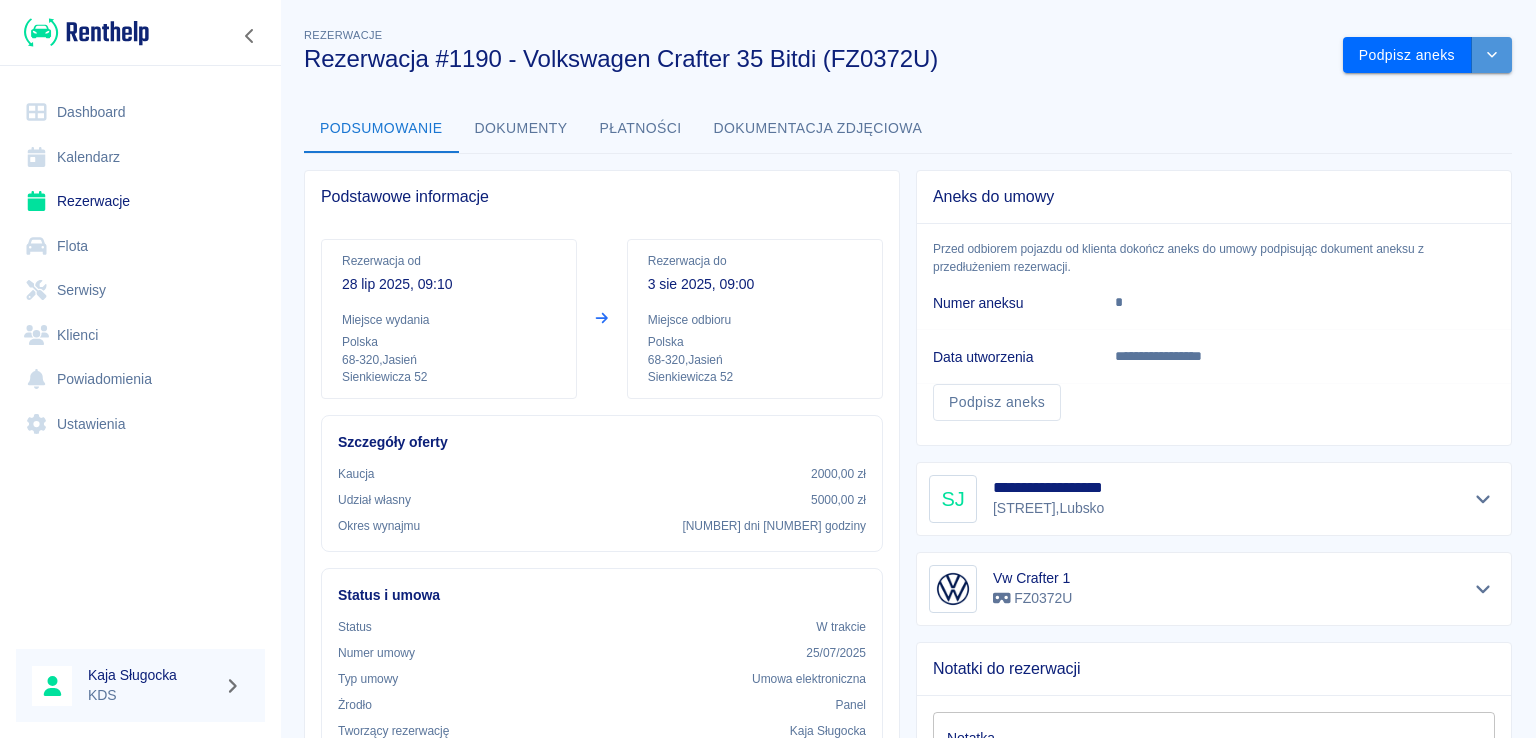 click 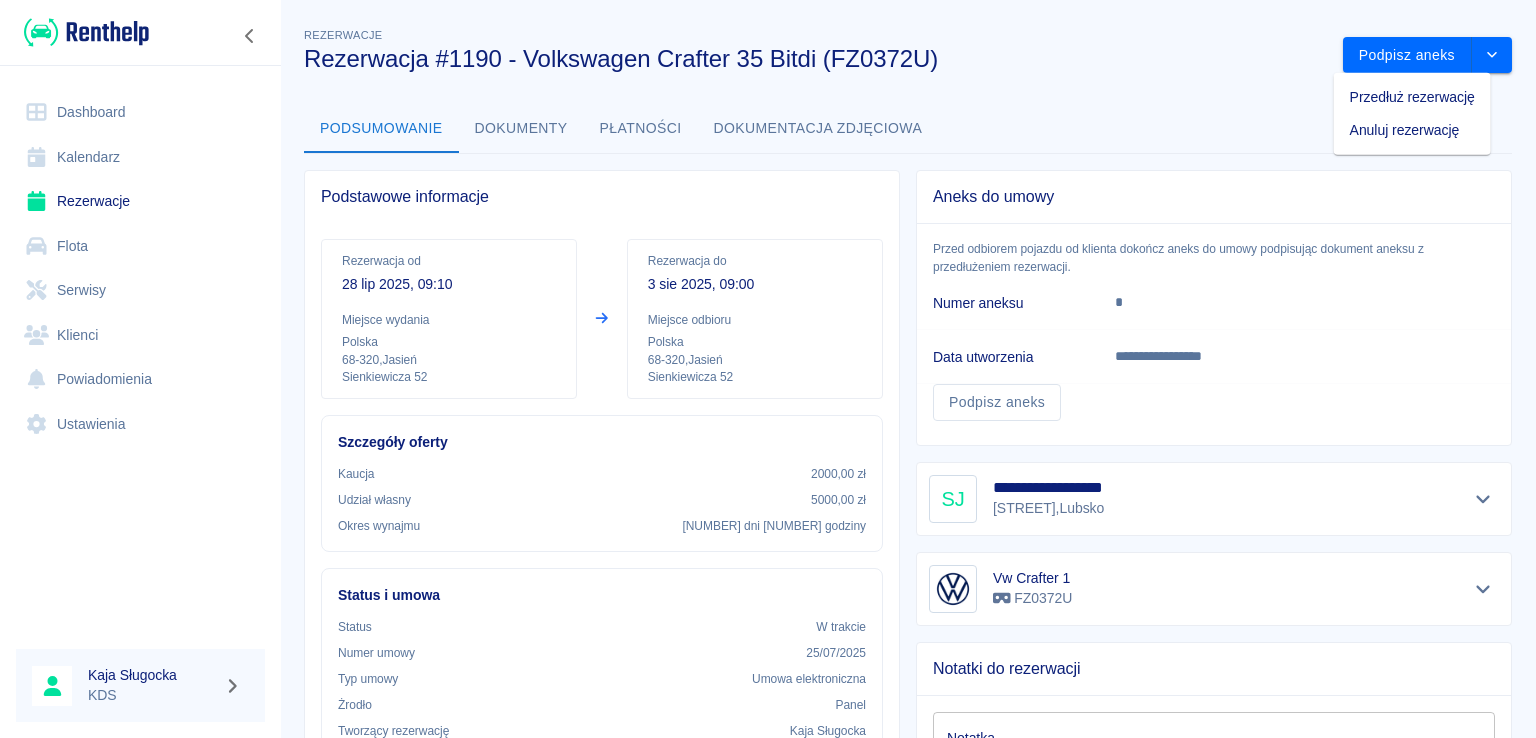 click on "**********" at bounding box center [908, 695] 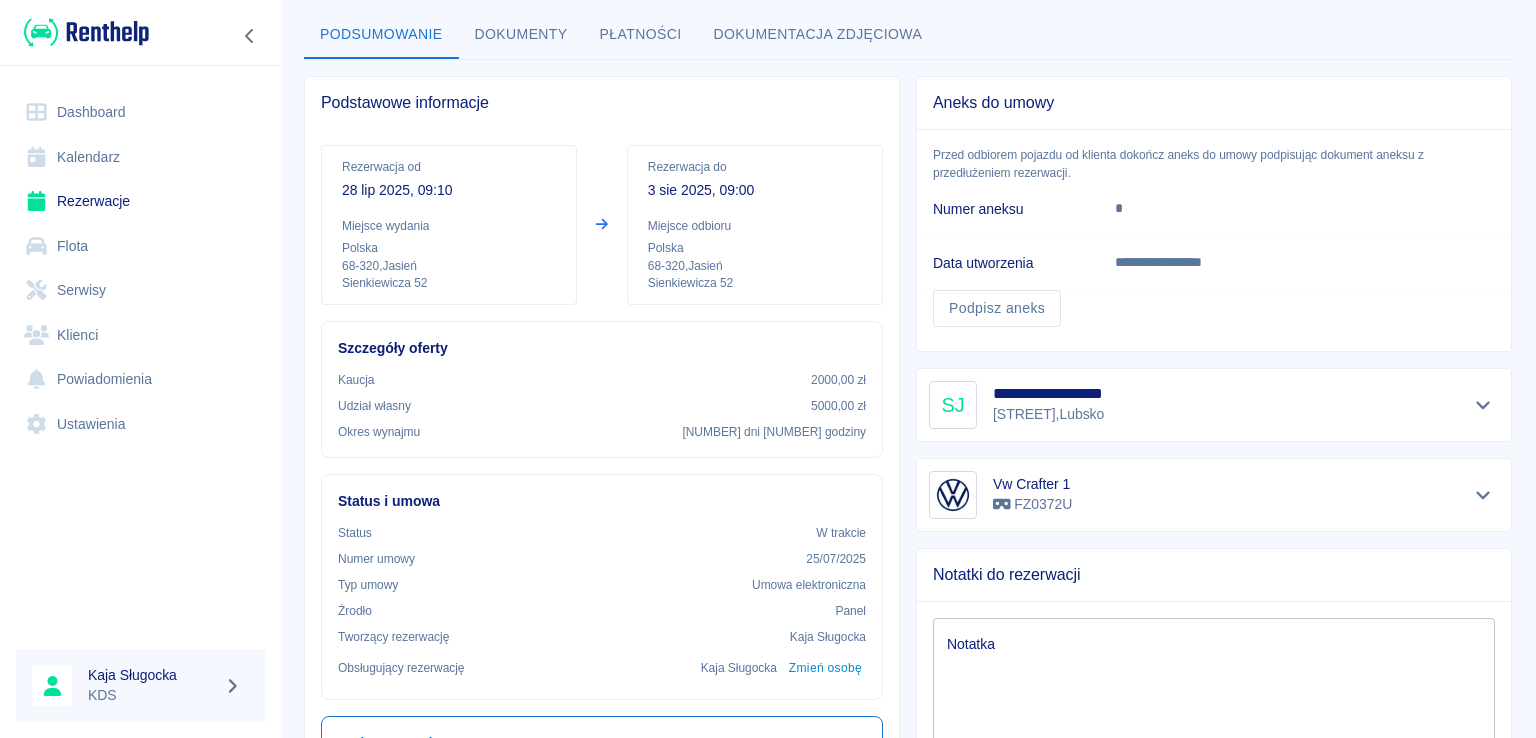 scroll, scrollTop: 0, scrollLeft: 0, axis: both 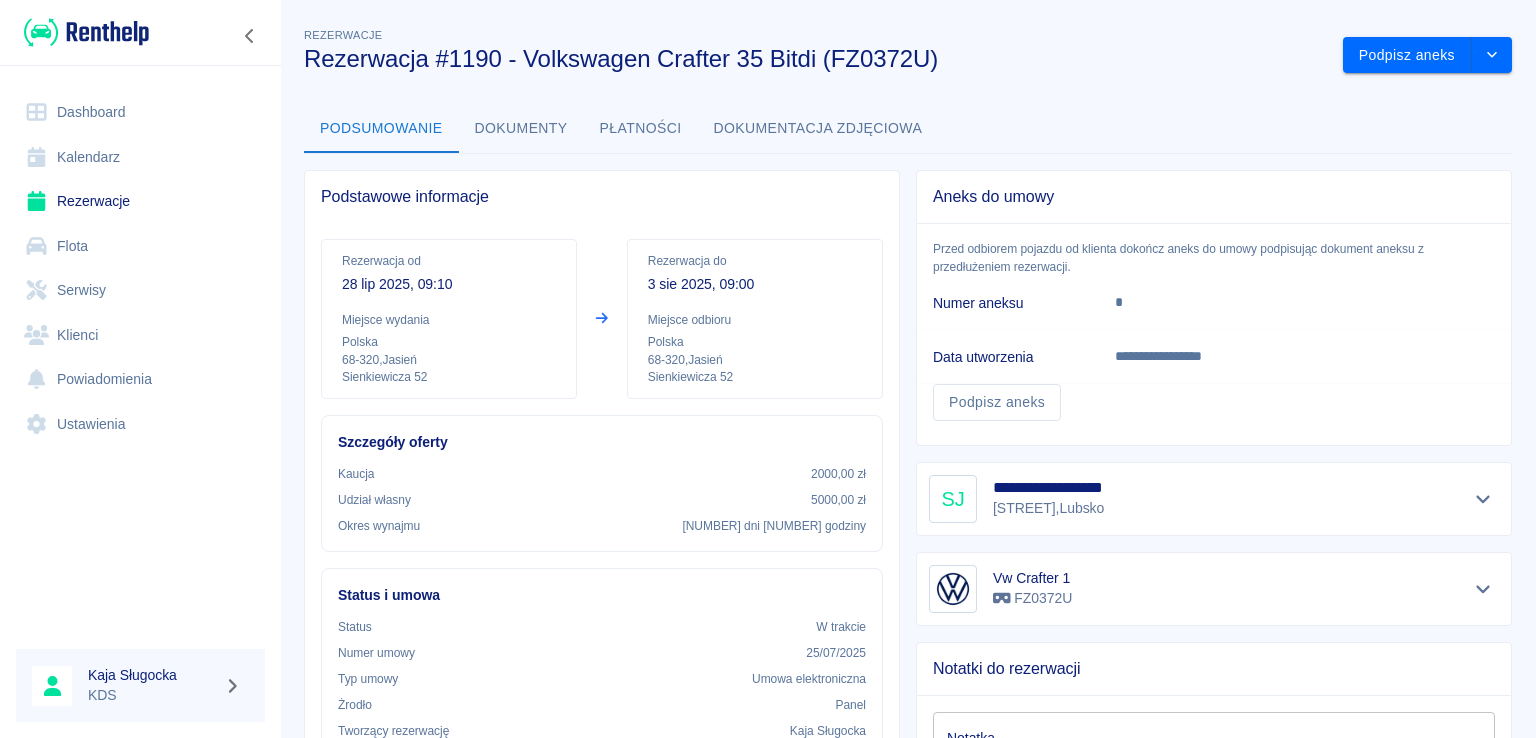 click on "Kalendarz" at bounding box center [140, 157] 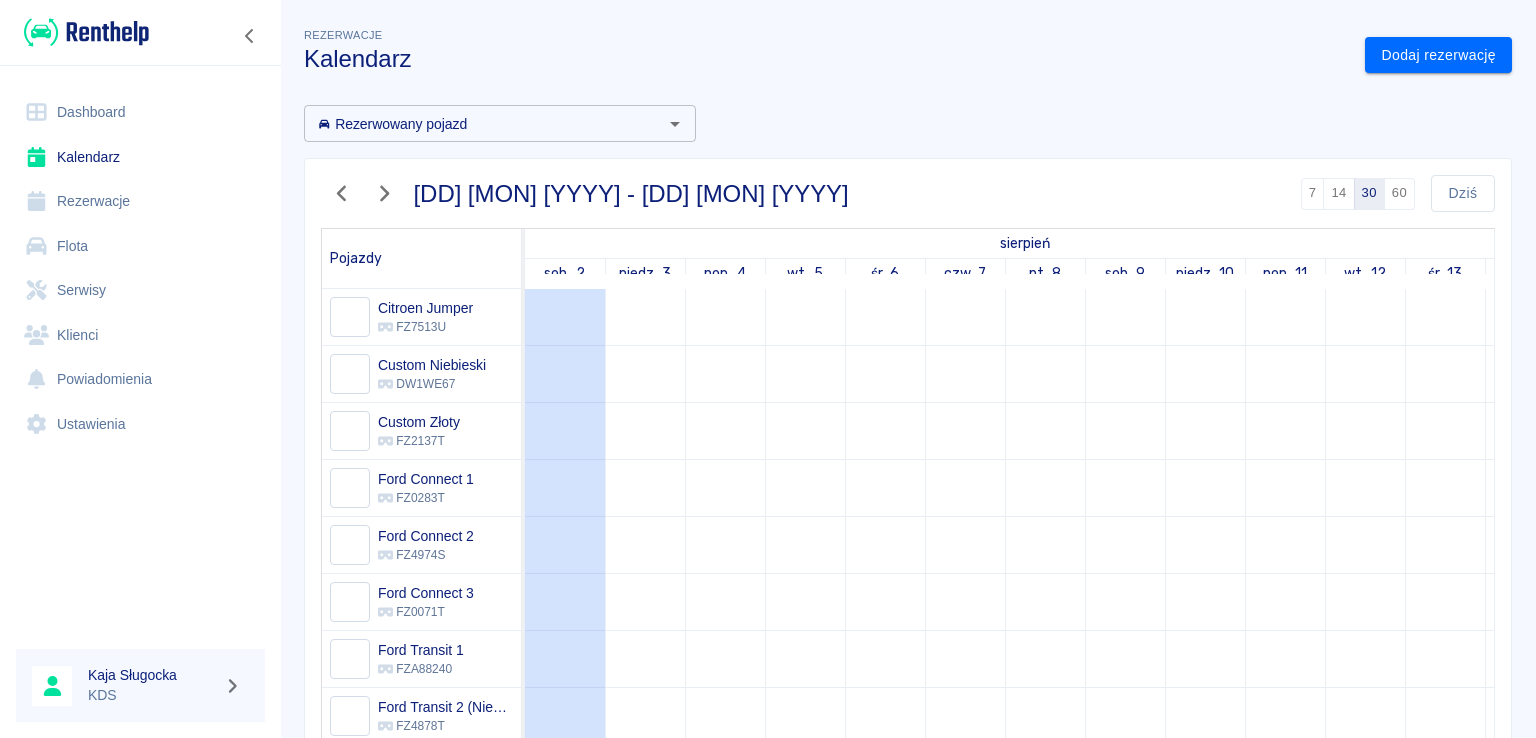 scroll, scrollTop: 0, scrollLeft: 0, axis: both 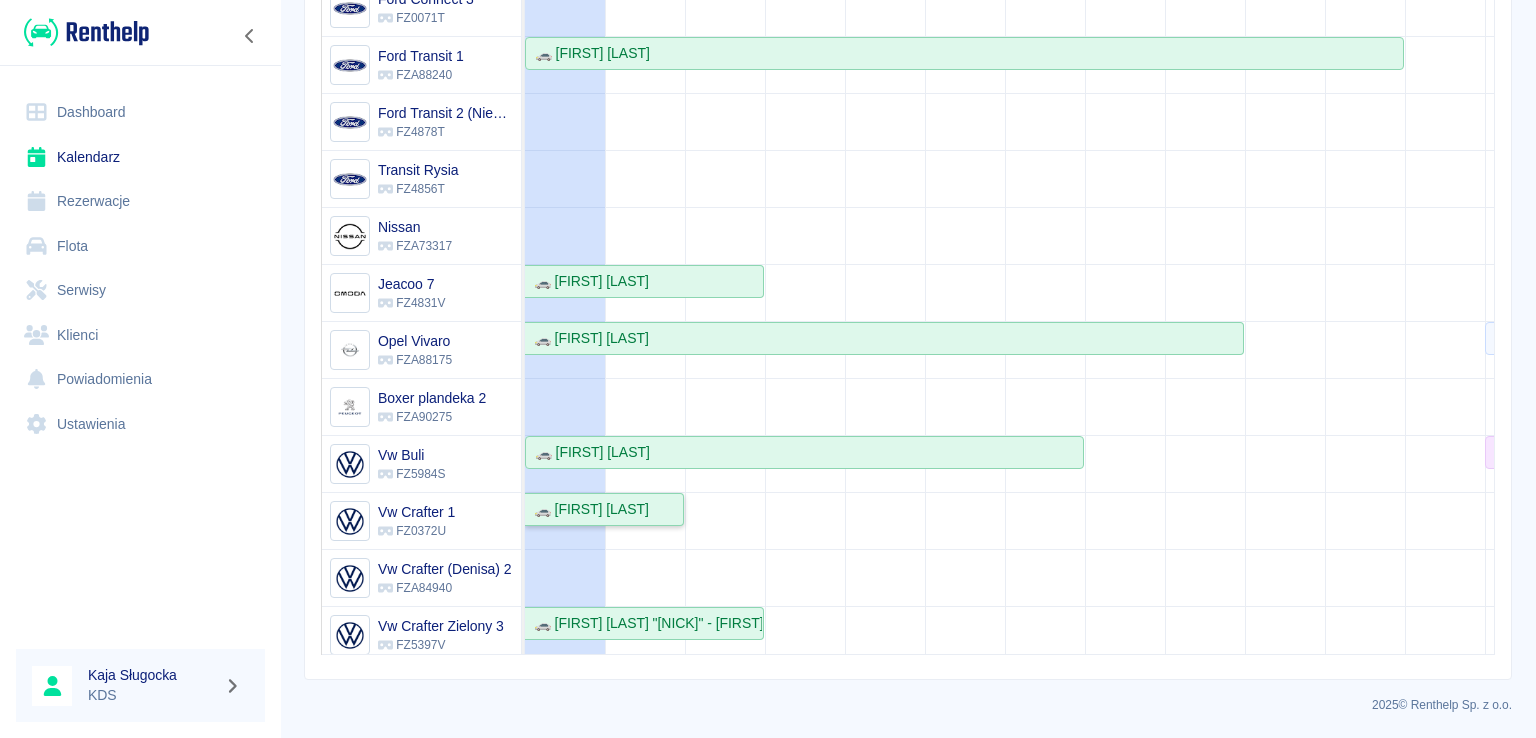 click on "🚗 [FIRST] [LAST]" at bounding box center [587, 509] 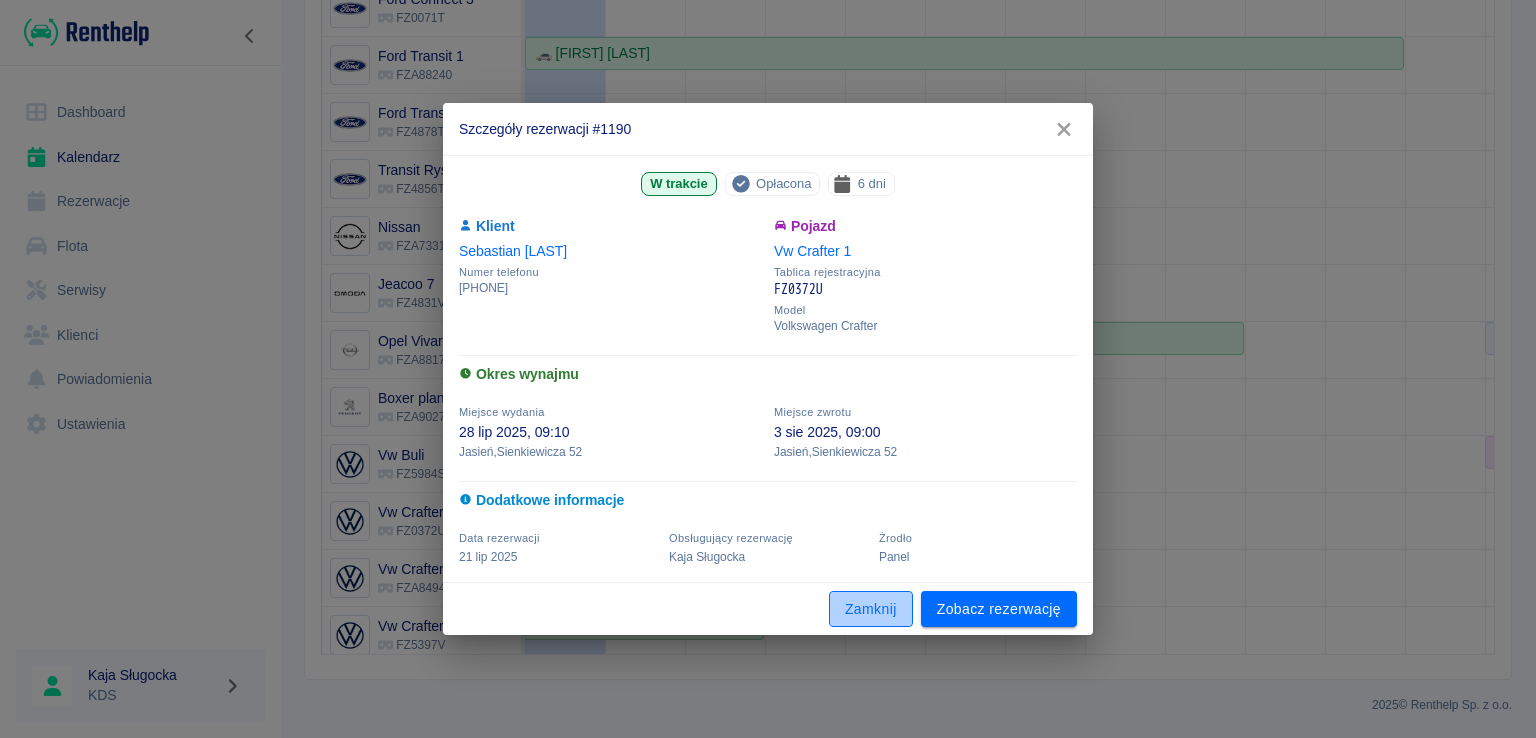 click on "Zamknij" at bounding box center (871, 609) 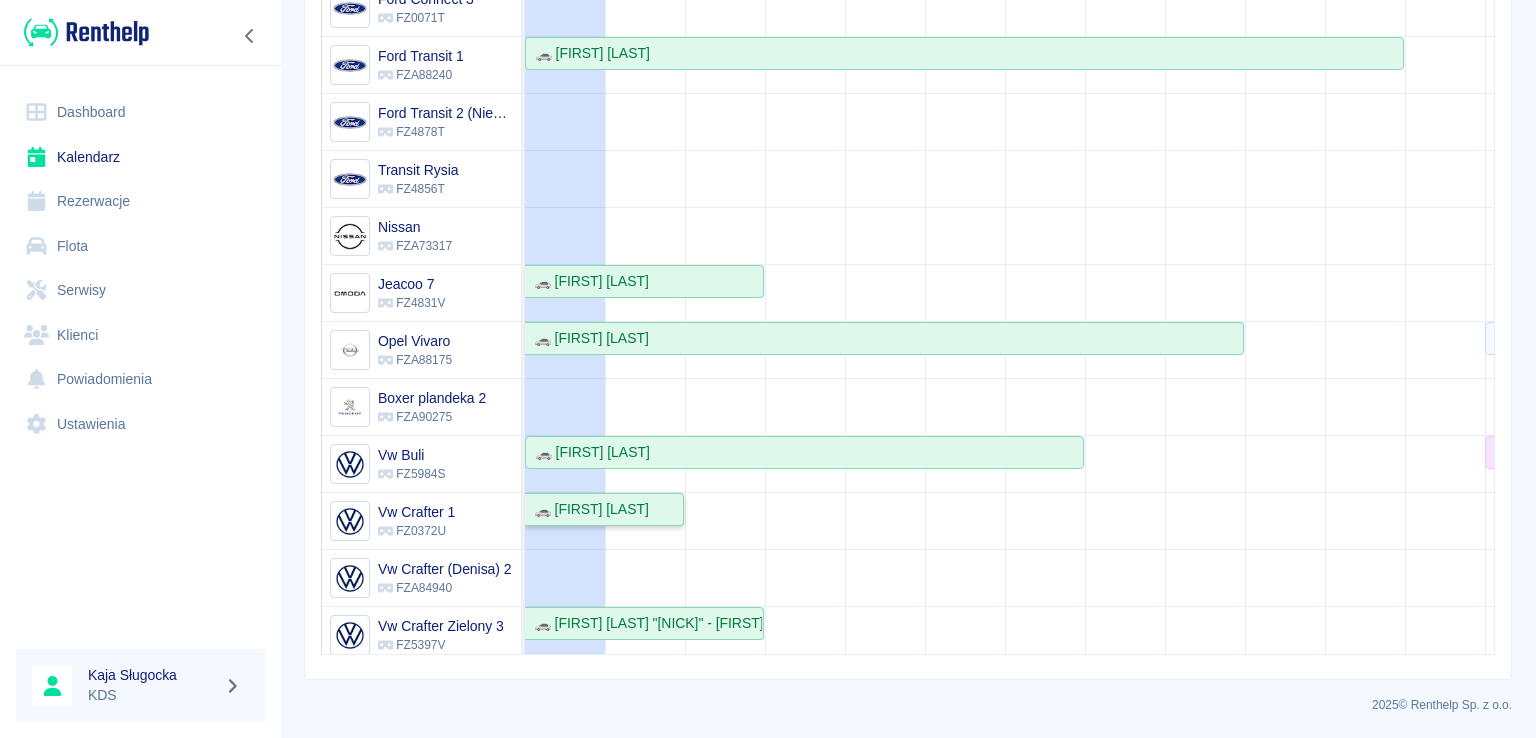 scroll, scrollTop: 150, scrollLeft: 0, axis: vertical 